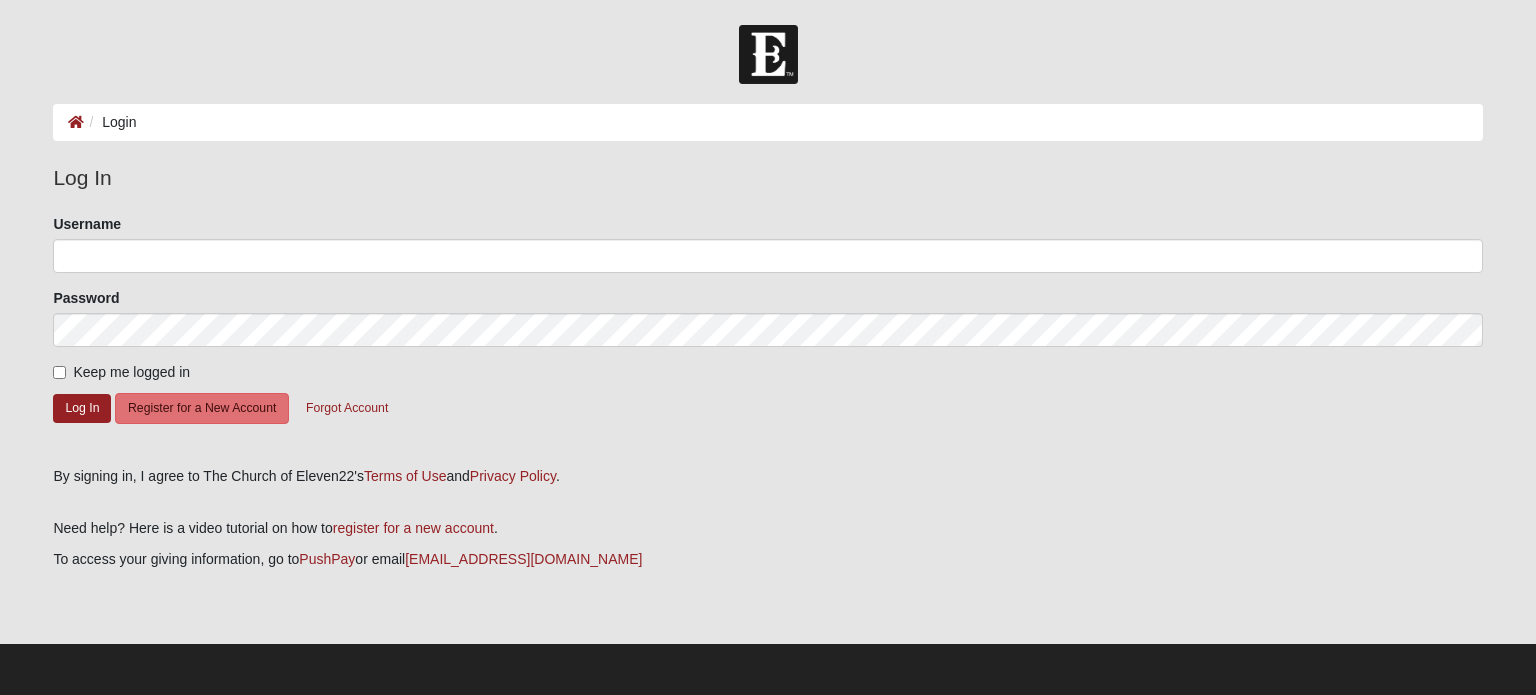 scroll, scrollTop: 0, scrollLeft: 0, axis: both 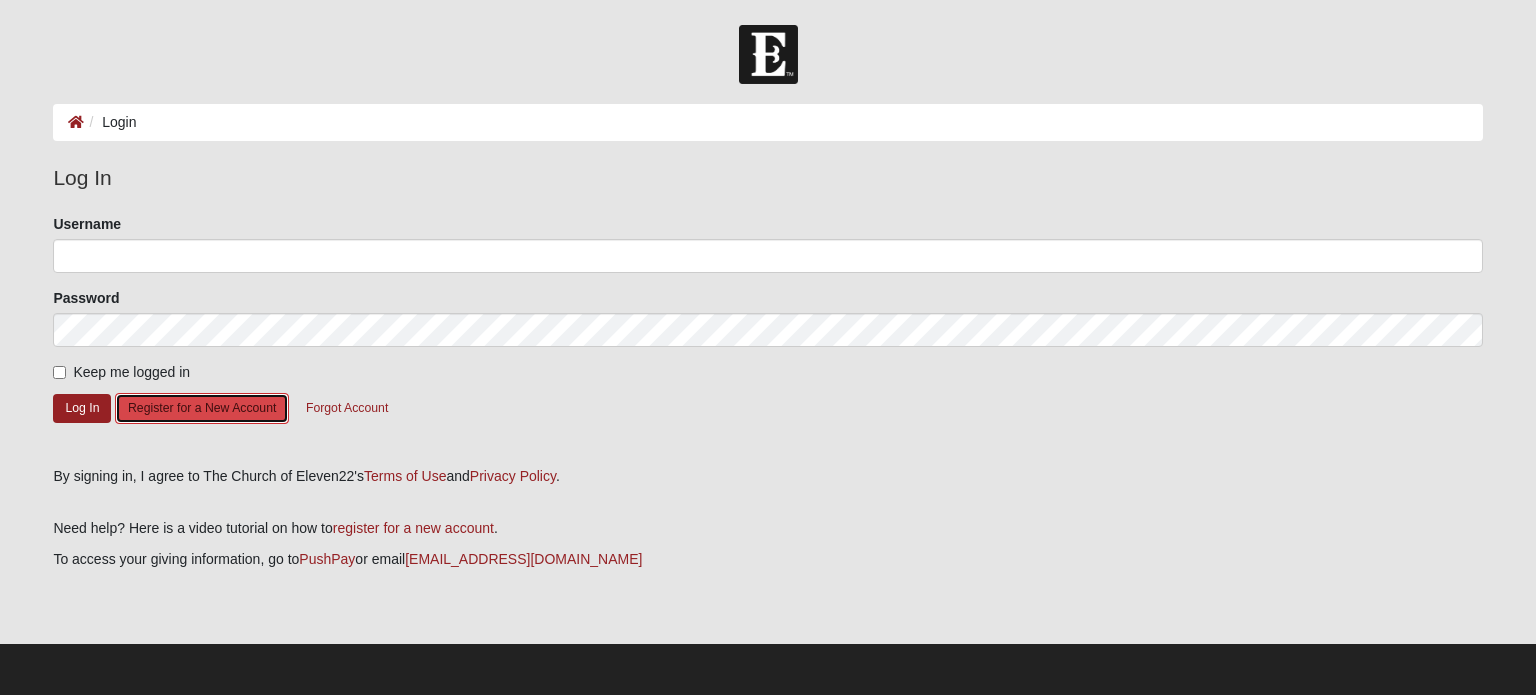 click on "Register for a New Account" 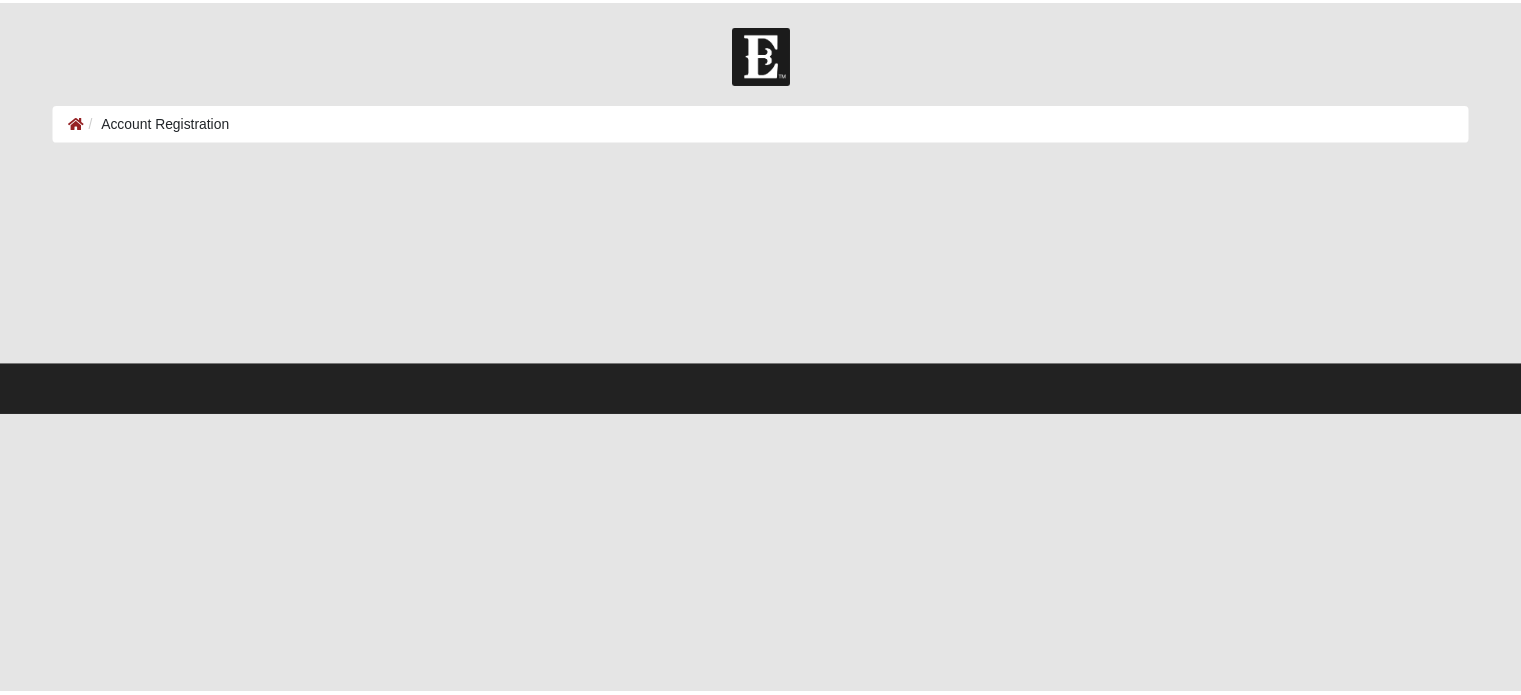 scroll, scrollTop: 0, scrollLeft: 0, axis: both 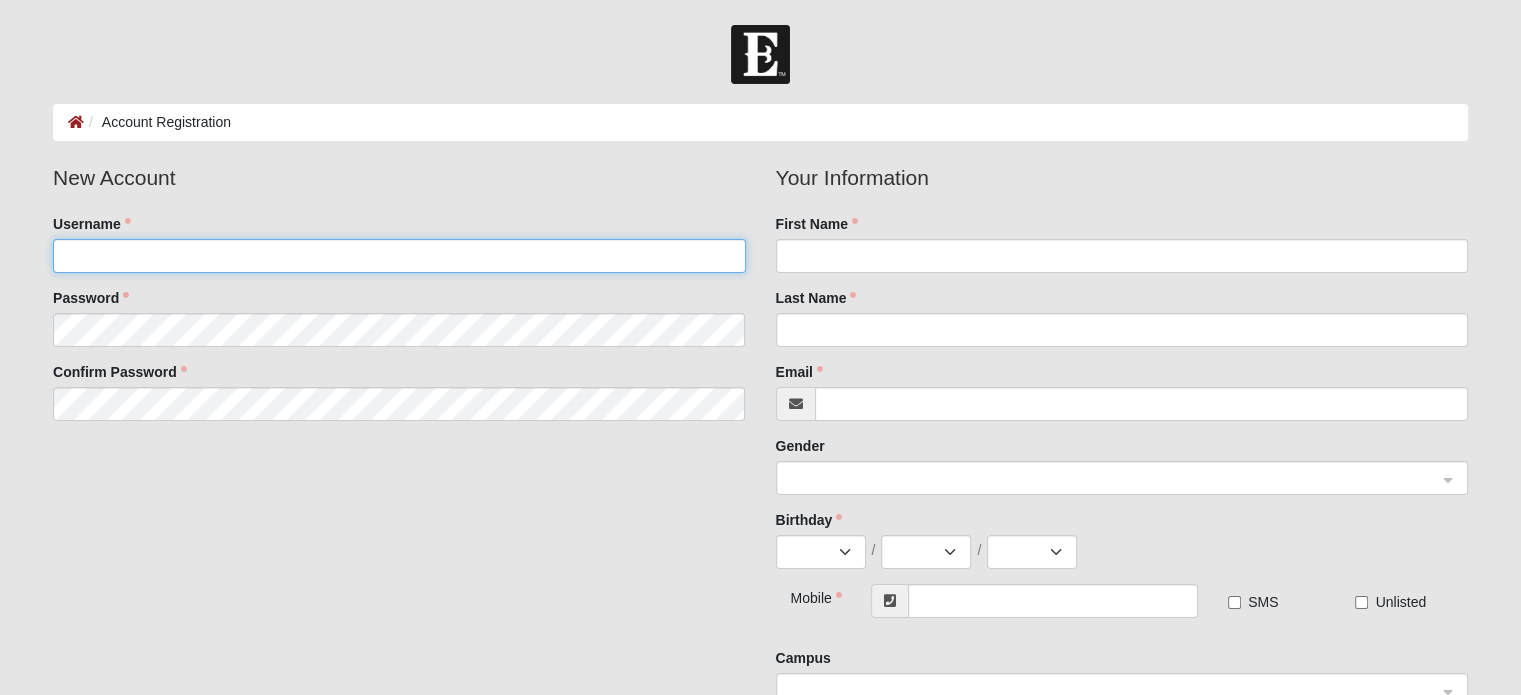 click on "Username" 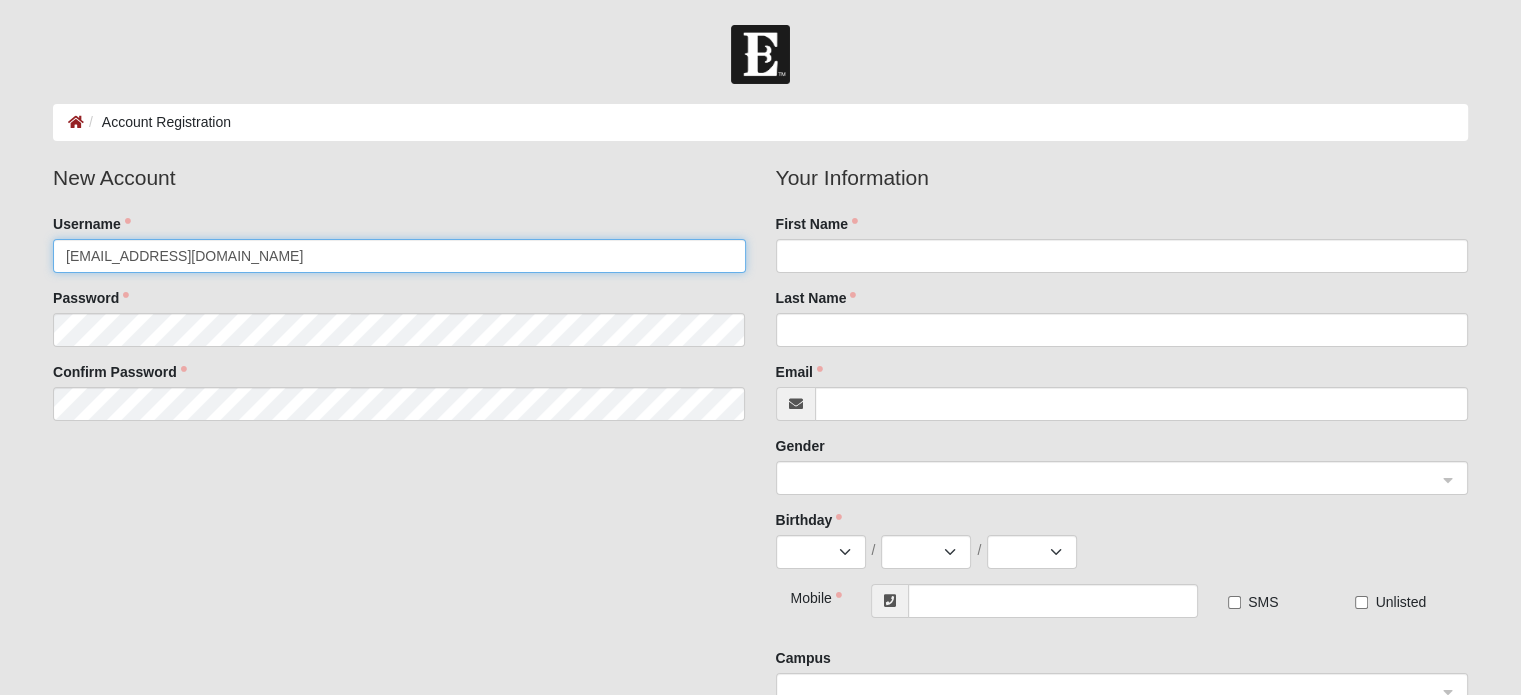 type on "[EMAIL_ADDRESS][DOMAIN_NAME]" 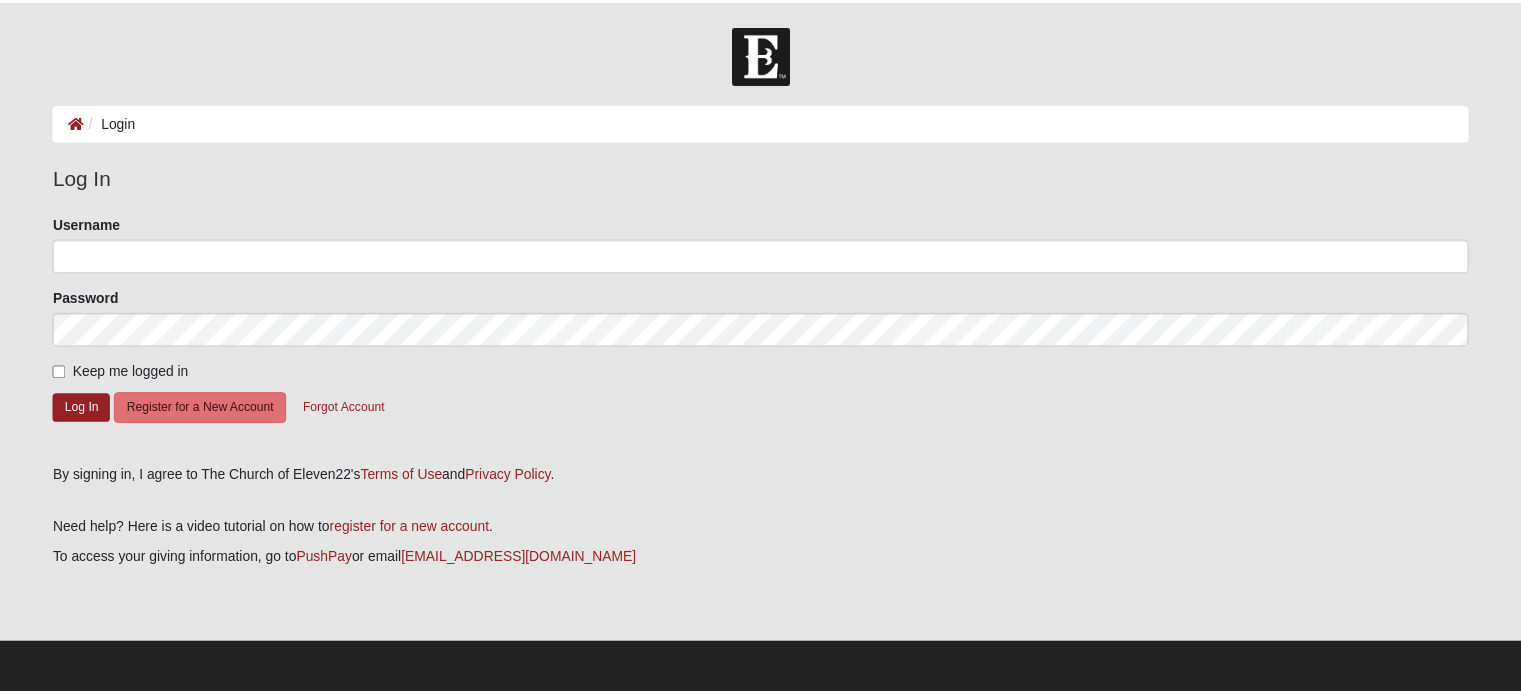scroll, scrollTop: 0, scrollLeft: 0, axis: both 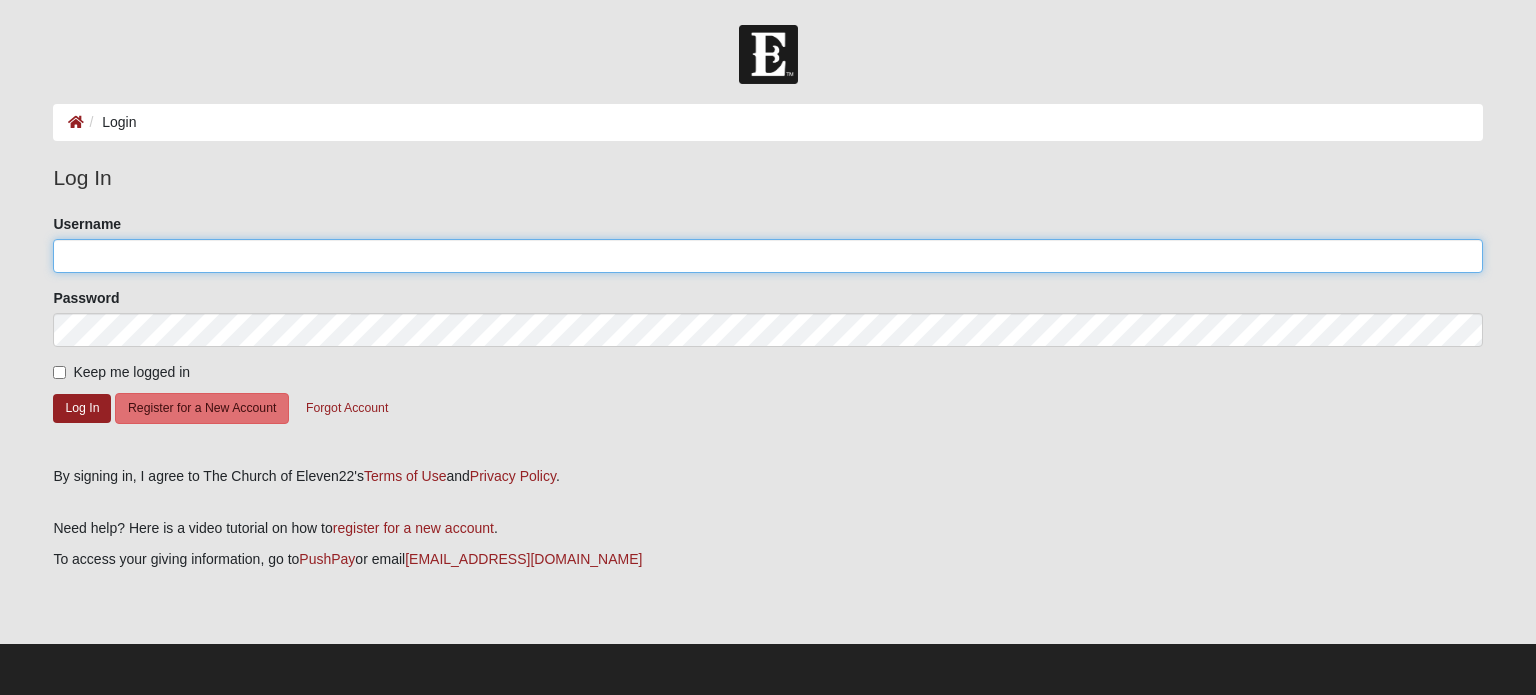 click on "Username" 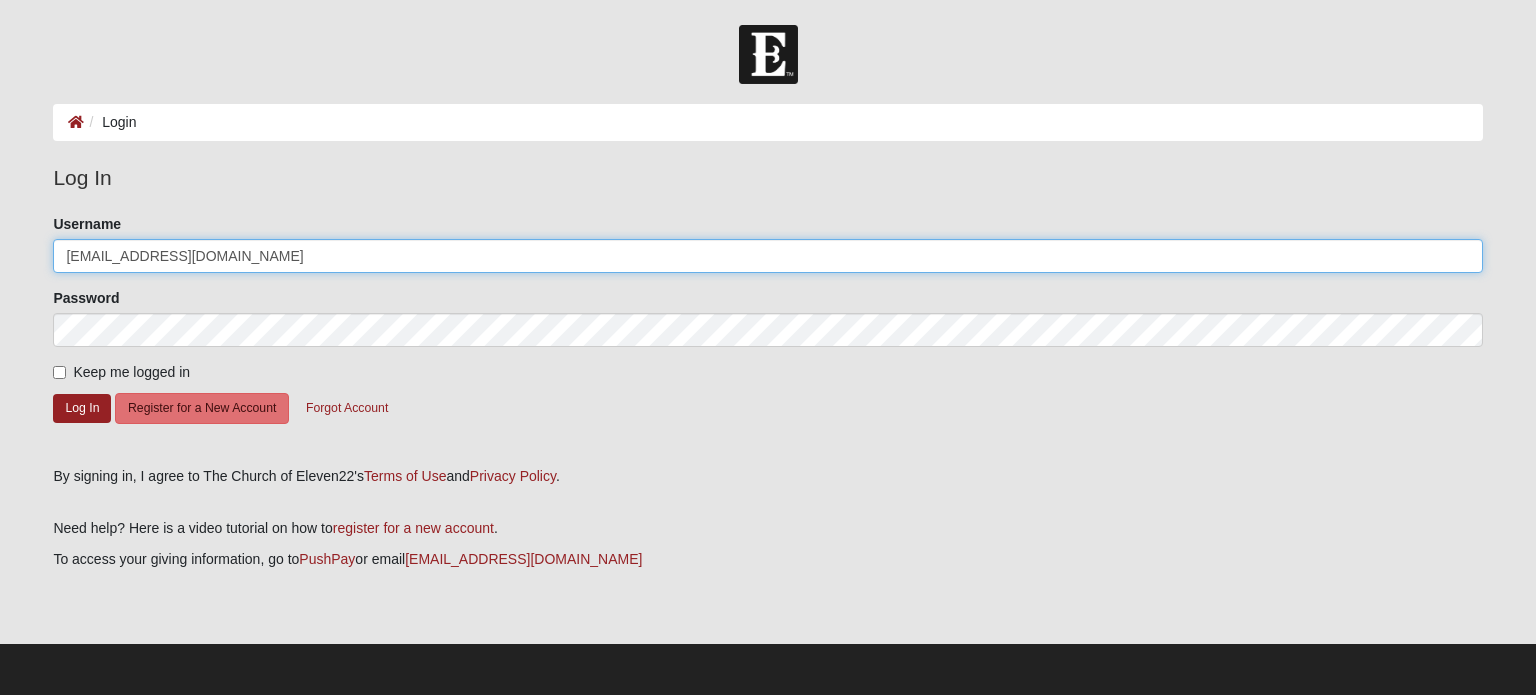 type on "[EMAIL_ADDRESS][DOMAIN_NAME]" 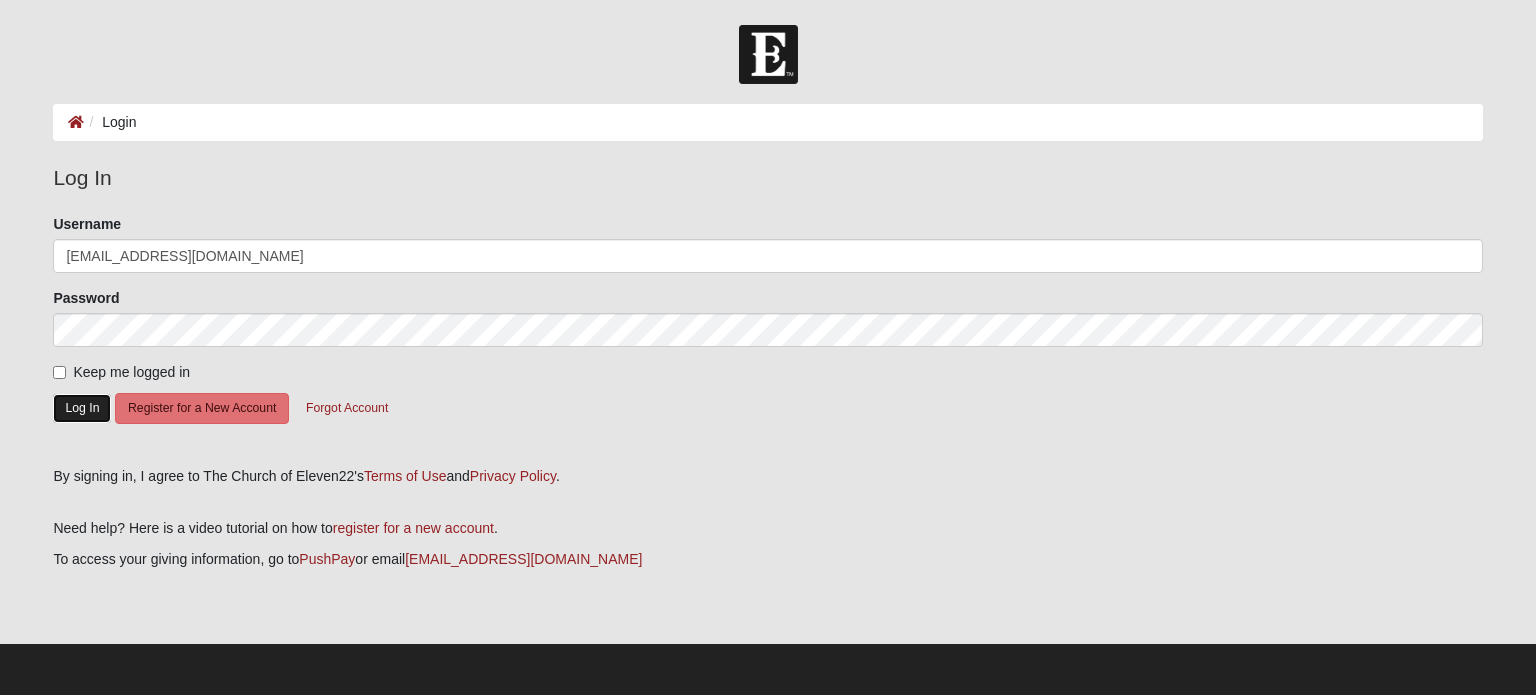 click on "Log In" 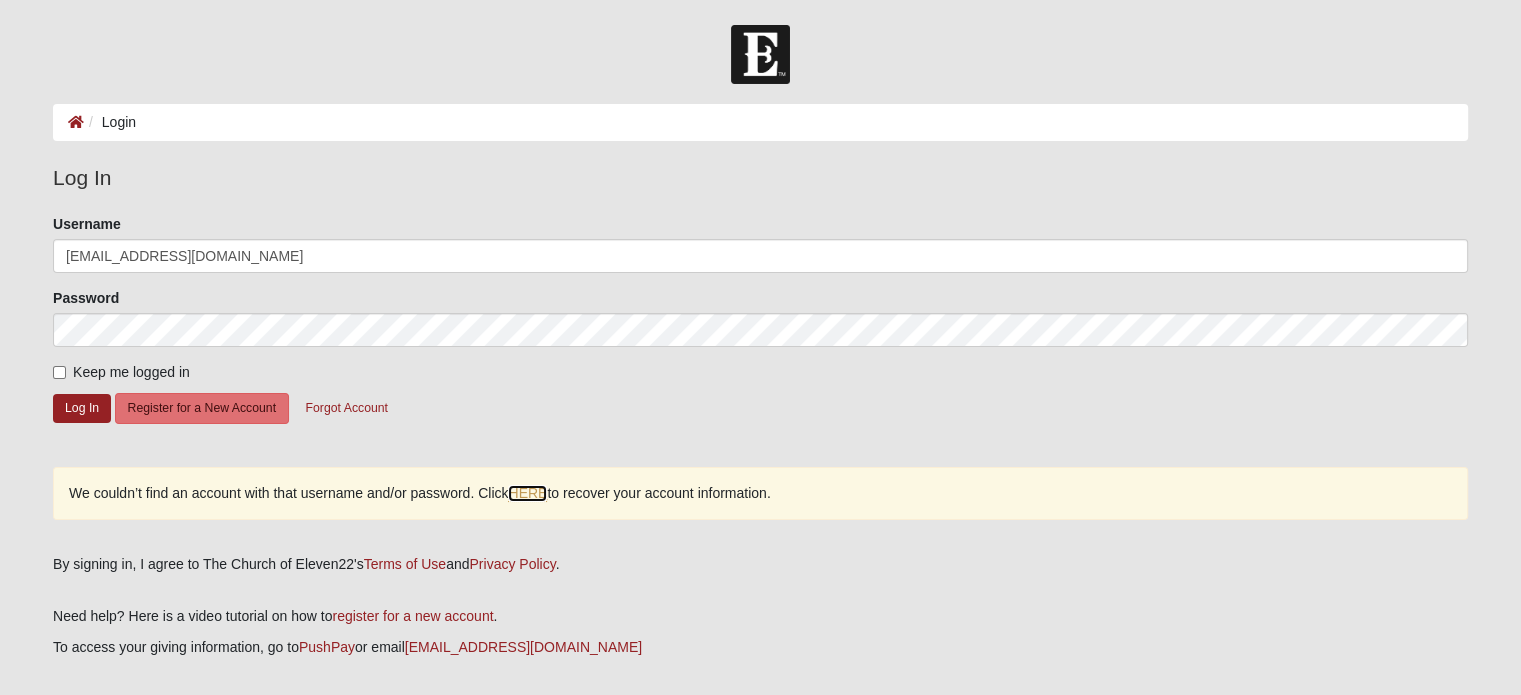 click on "HERE" at bounding box center [527, 493] 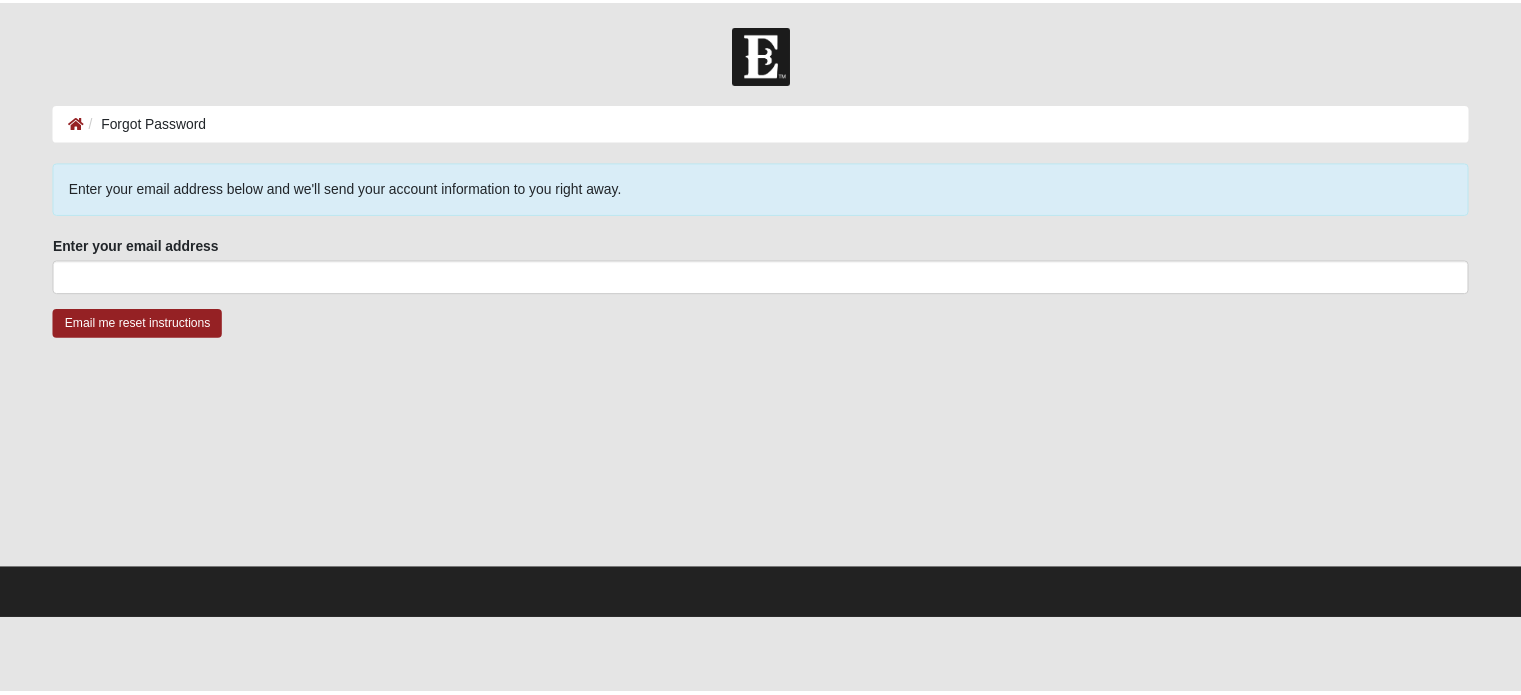 scroll, scrollTop: 0, scrollLeft: 0, axis: both 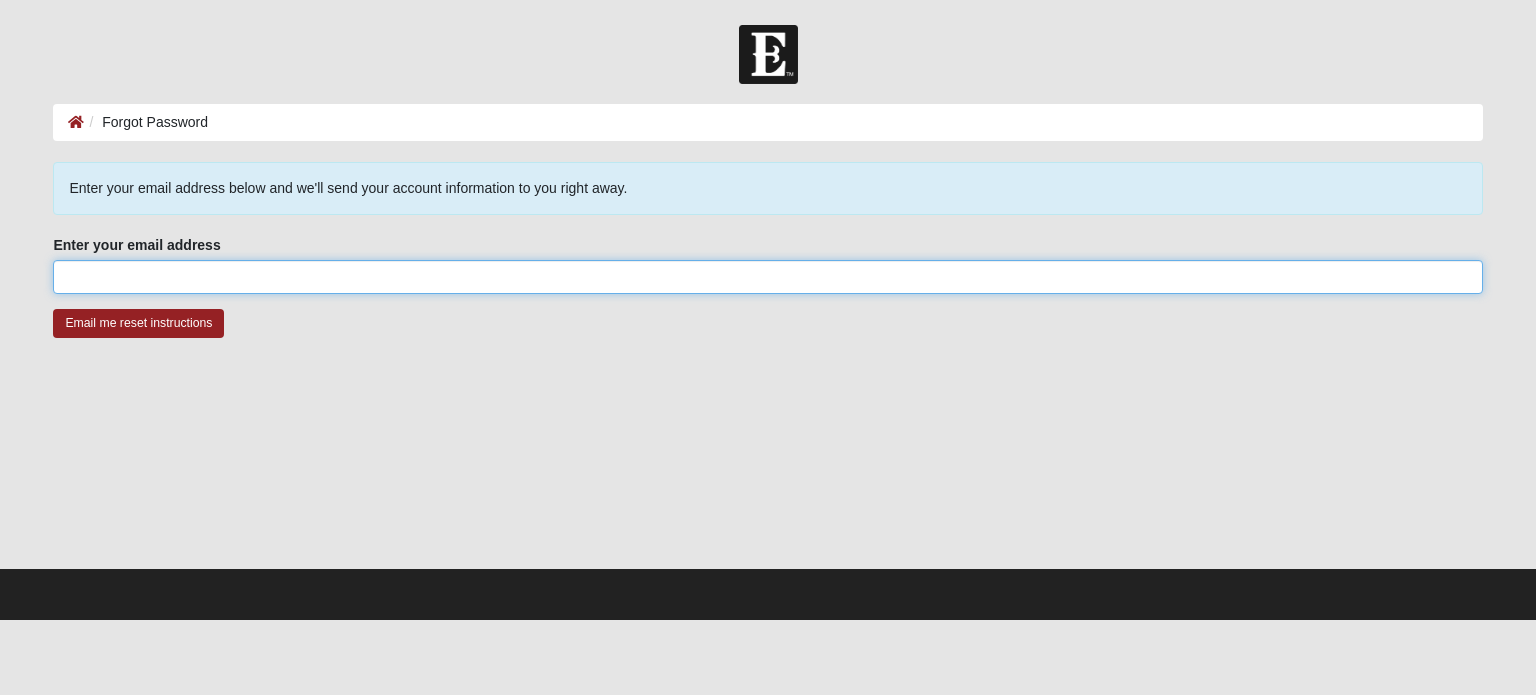 click on "Enter your email address" at bounding box center [767, 277] 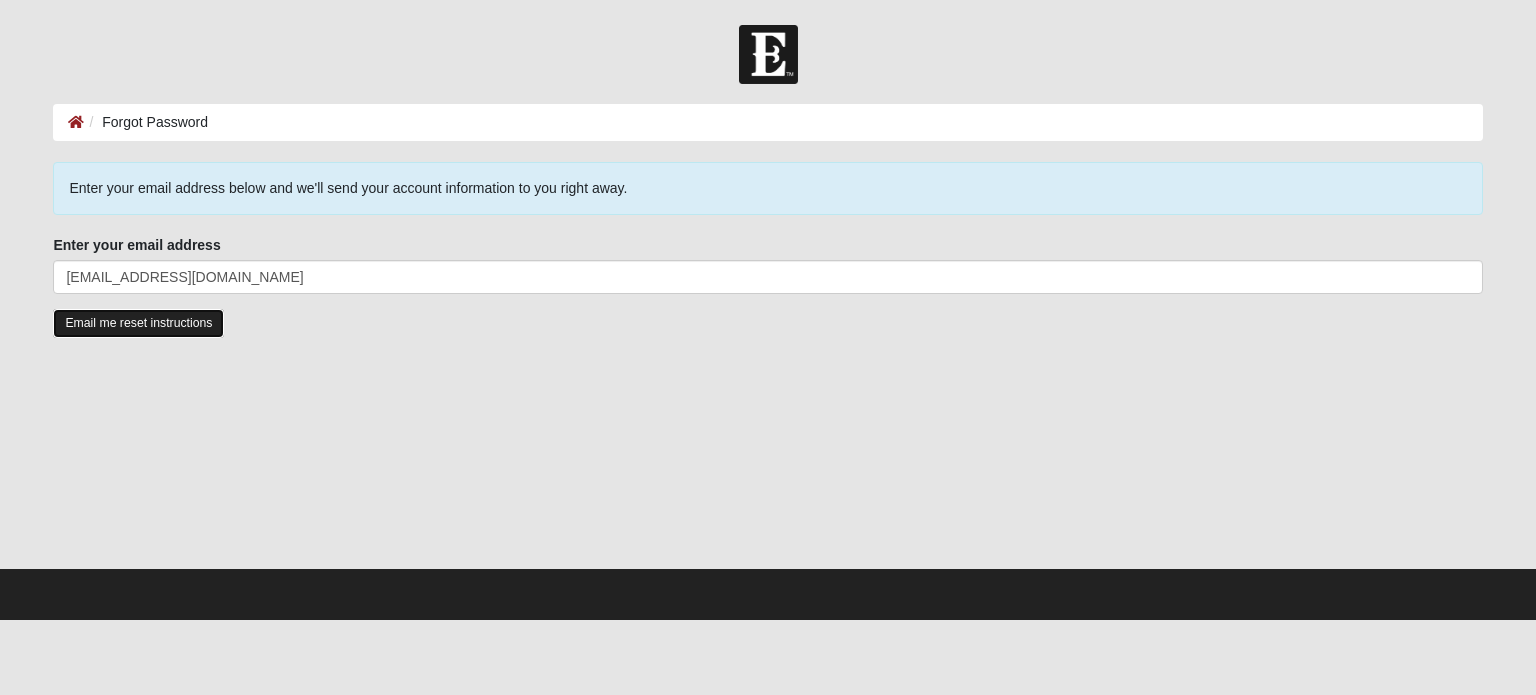 click on "Email me reset instructions" at bounding box center [138, 323] 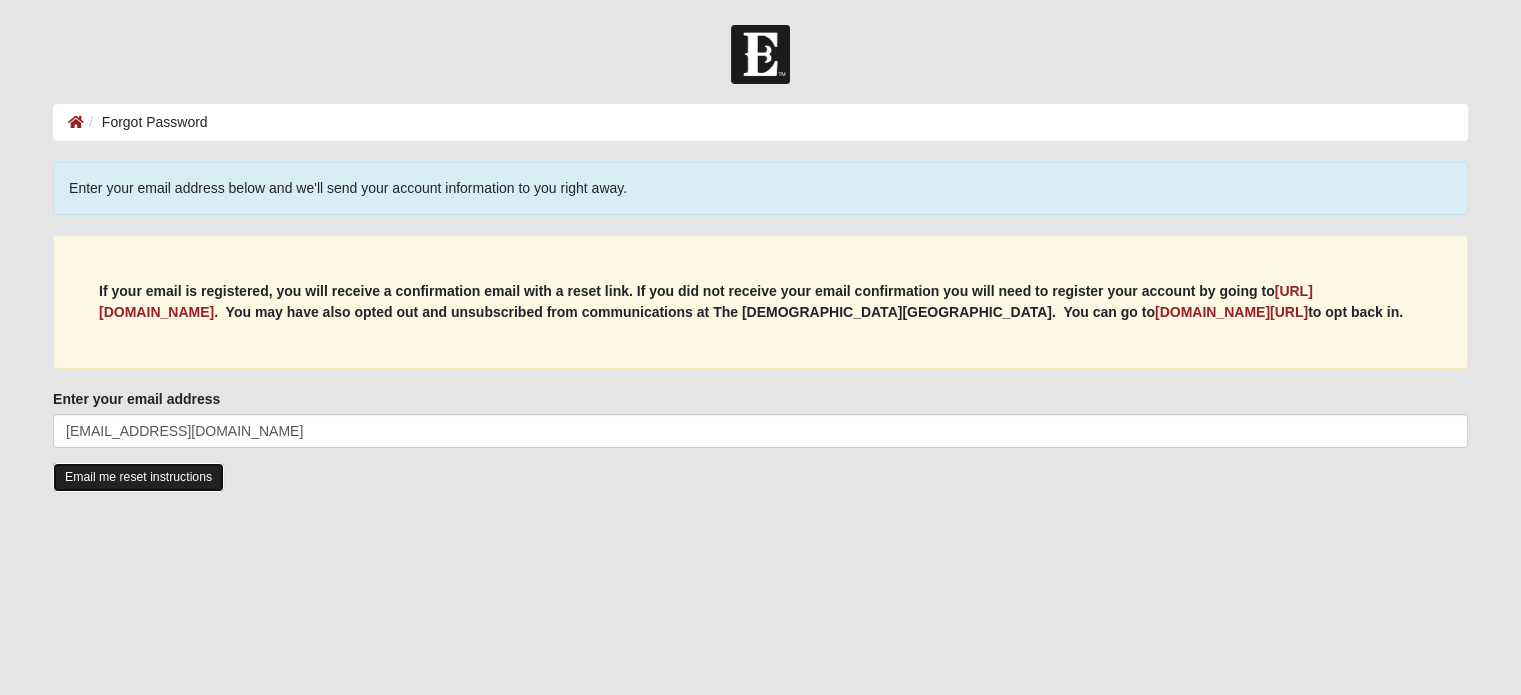 click on "Email me reset instructions" at bounding box center [138, 477] 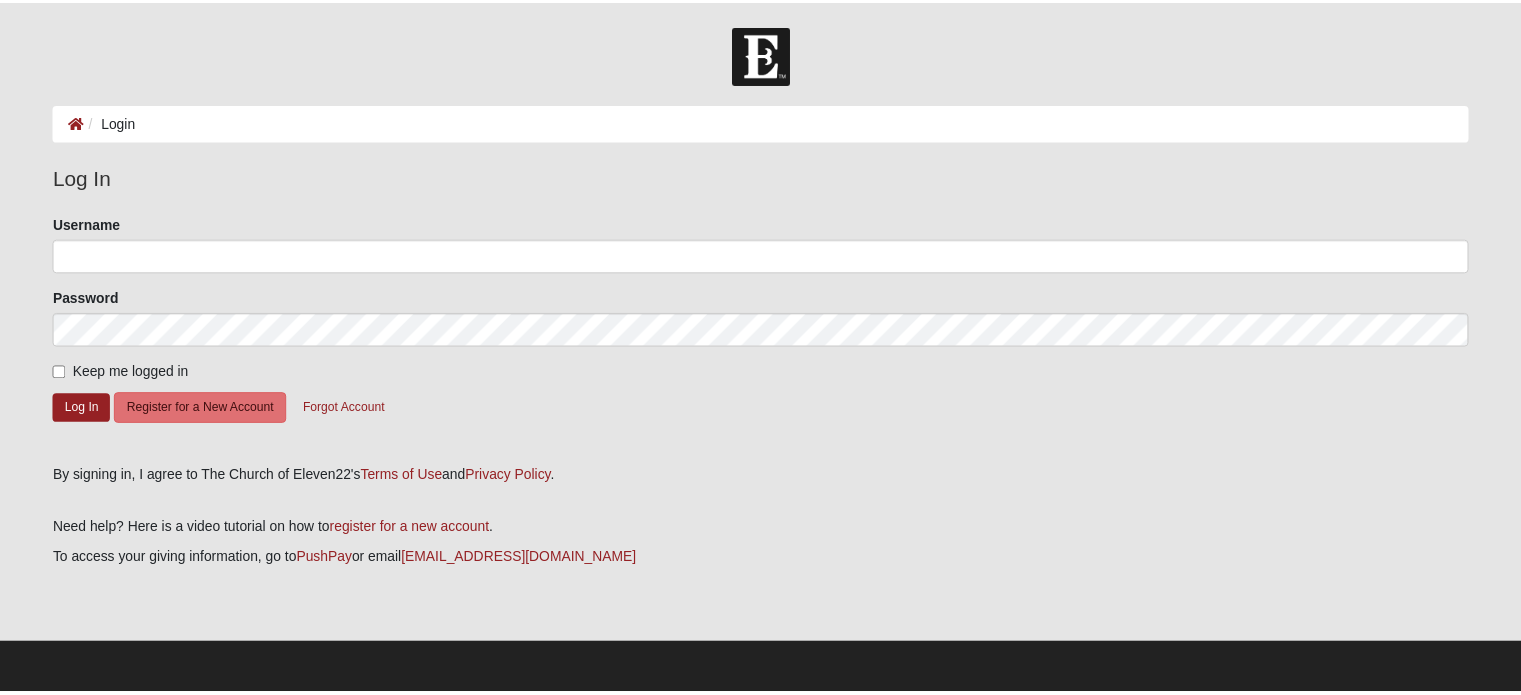 scroll, scrollTop: 0, scrollLeft: 0, axis: both 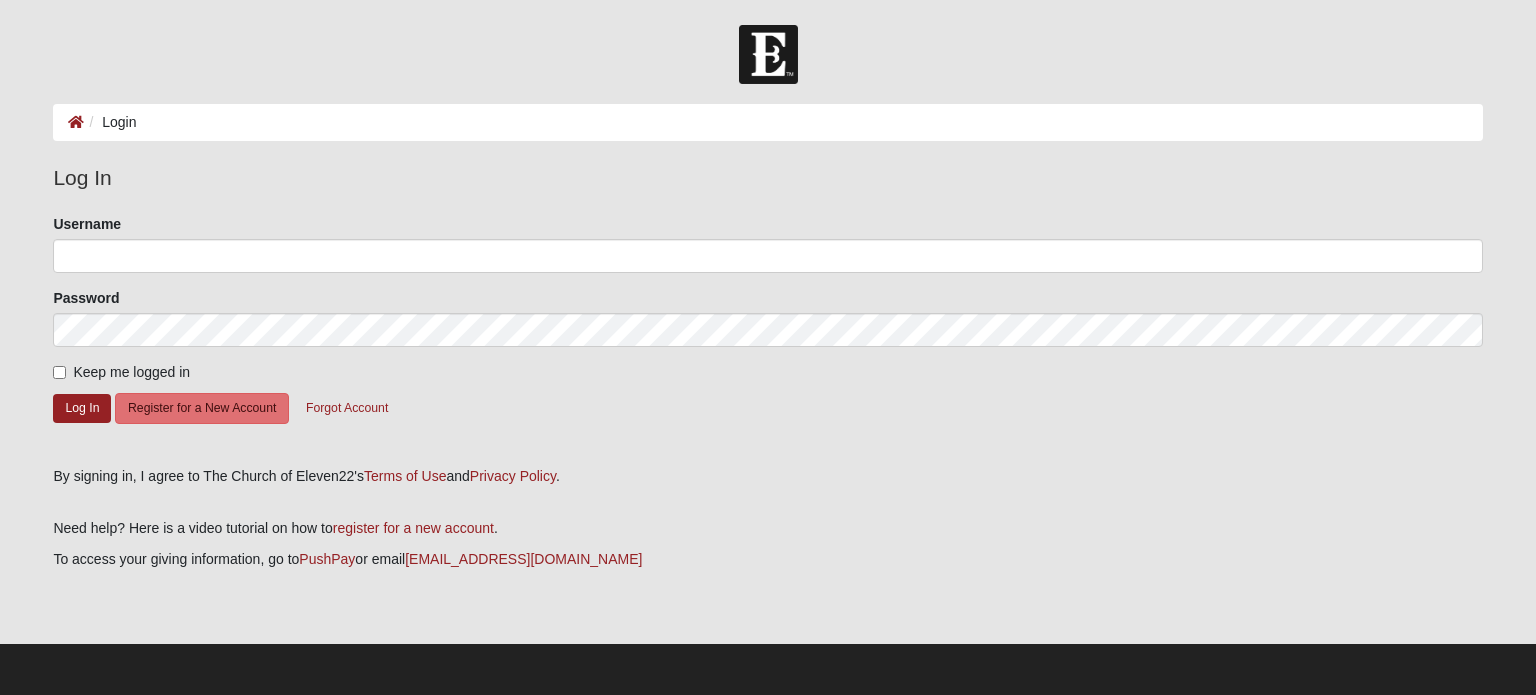 drag, startPoint x: 403, startPoint y: 261, endPoint x: 154, endPoint y: 237, distance: 250.15395 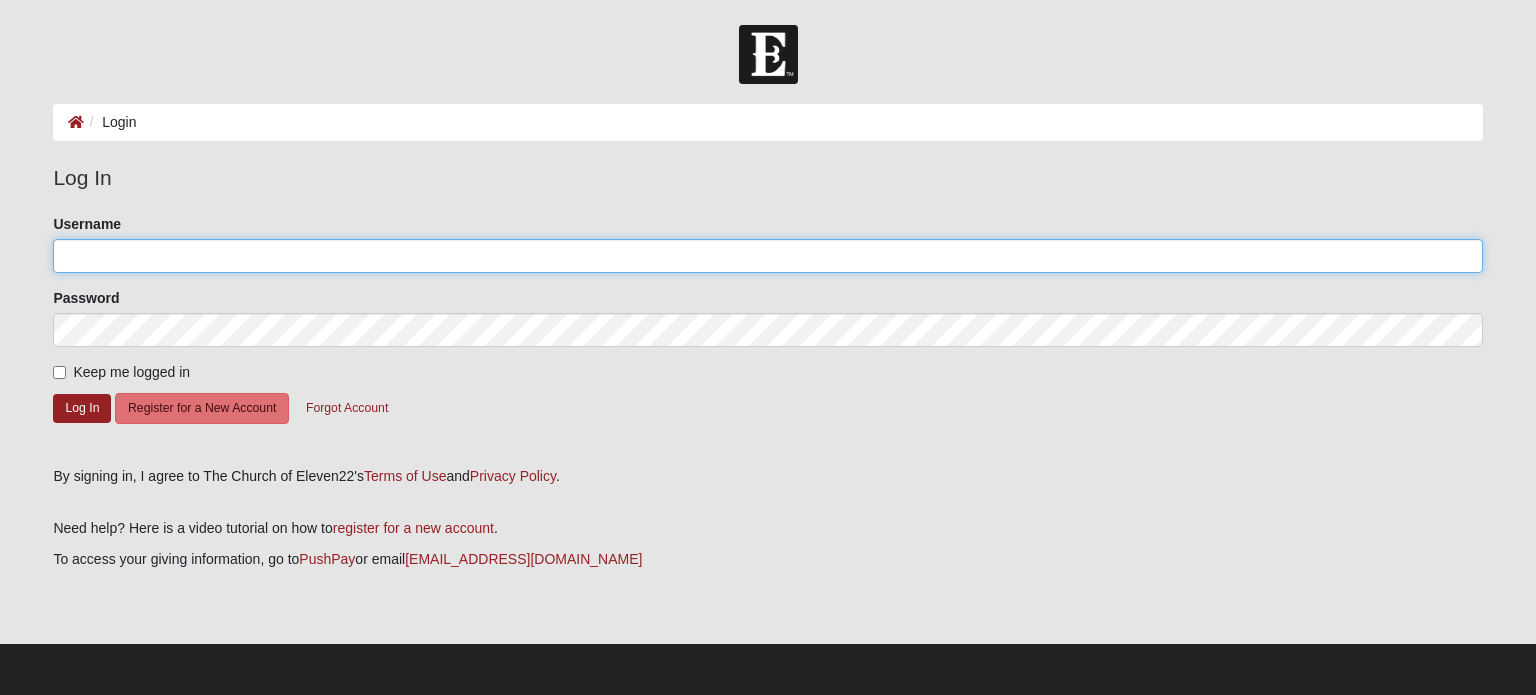 click on "Username" 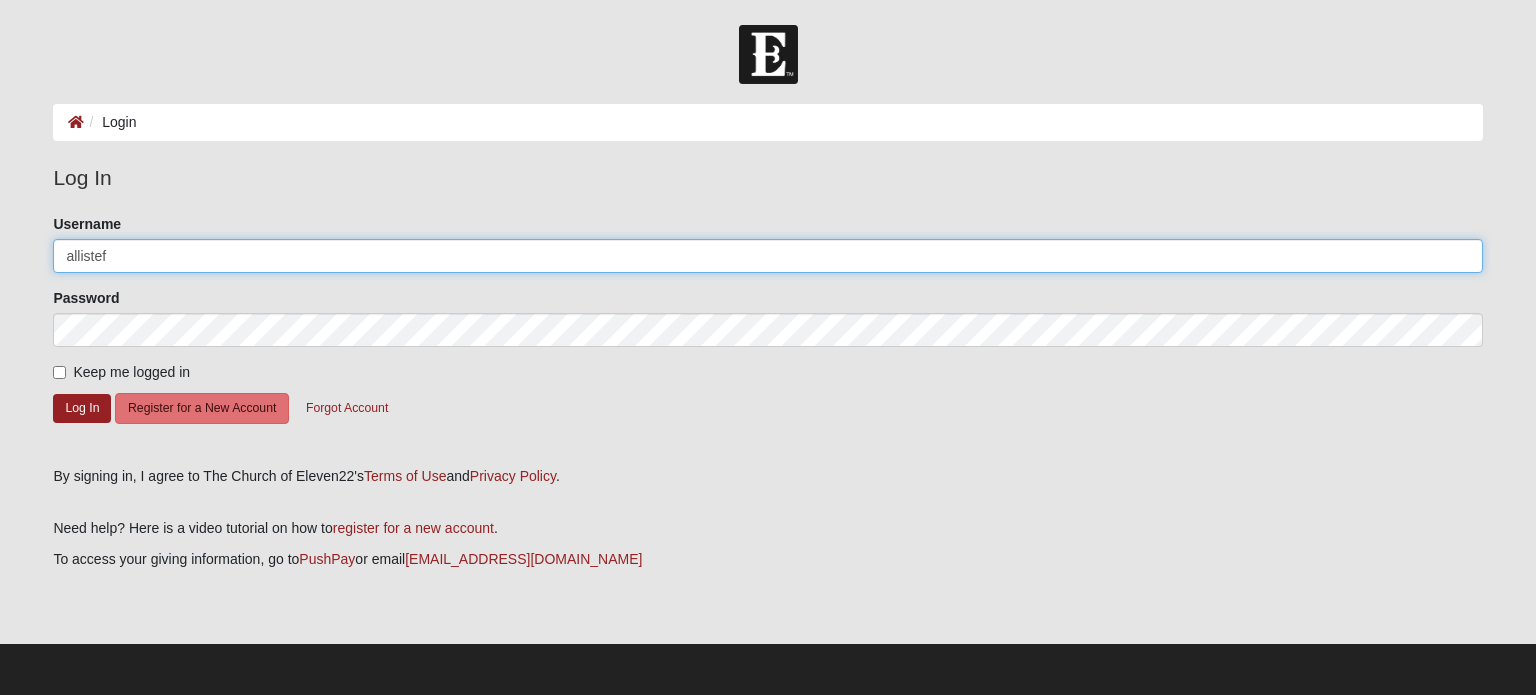 type on "allistef" 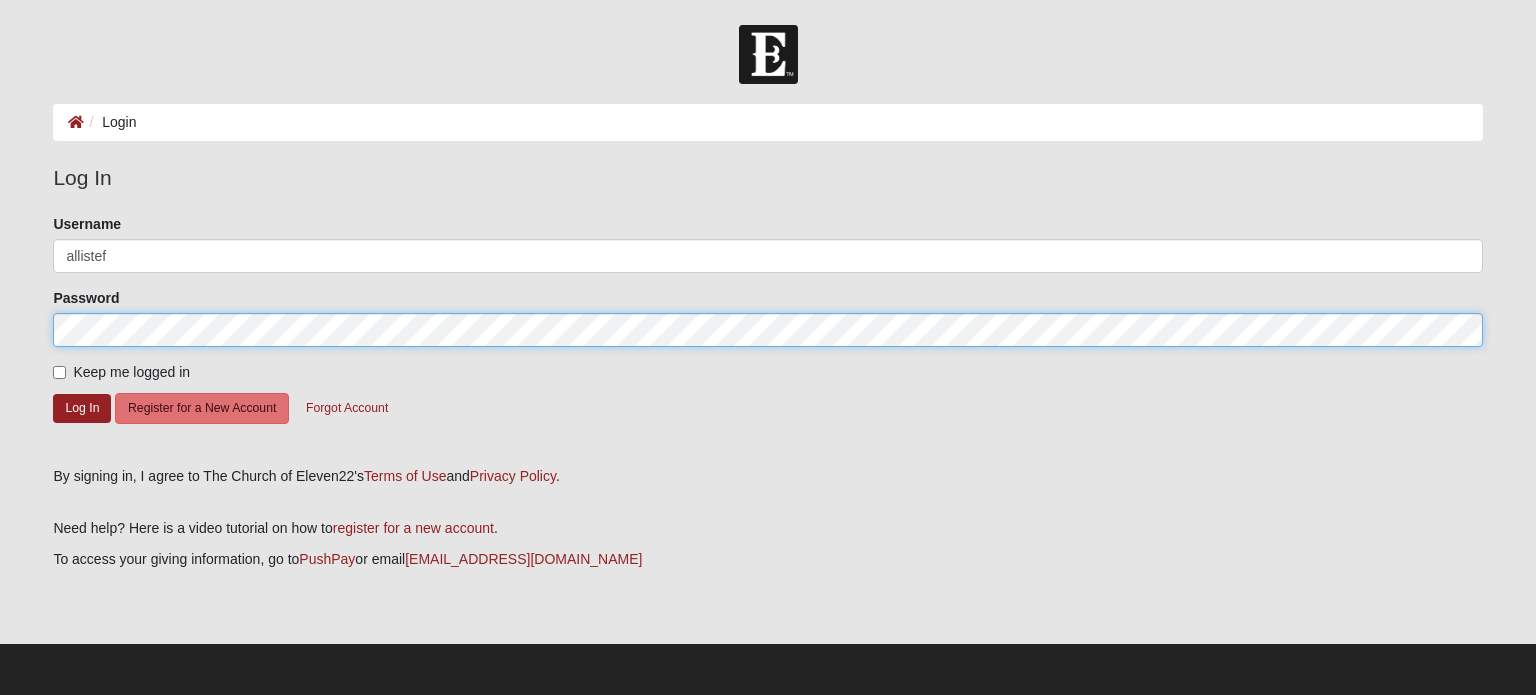 click on "Log In" 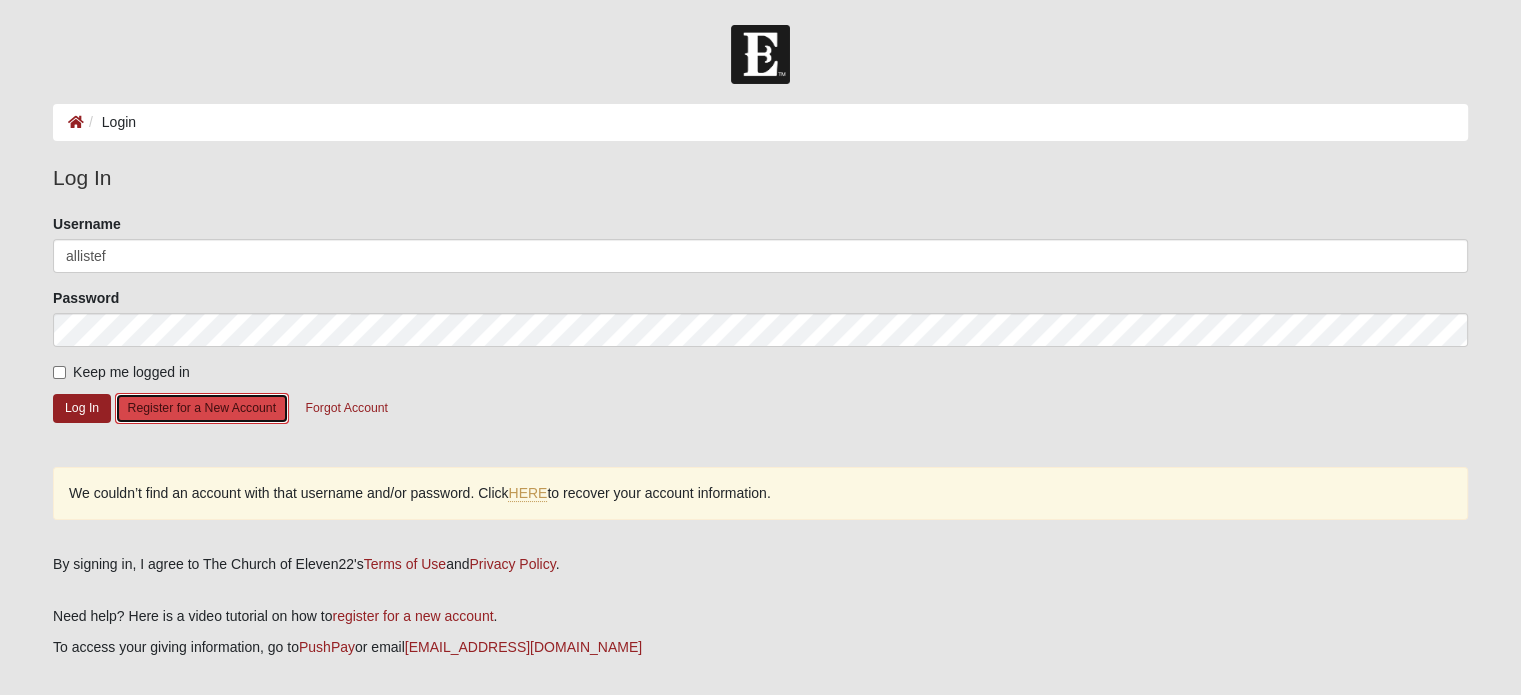drag, startPoint x: 218, startPoint y: 394, endPoint x: 218, endPoint y: 405, distance: 11 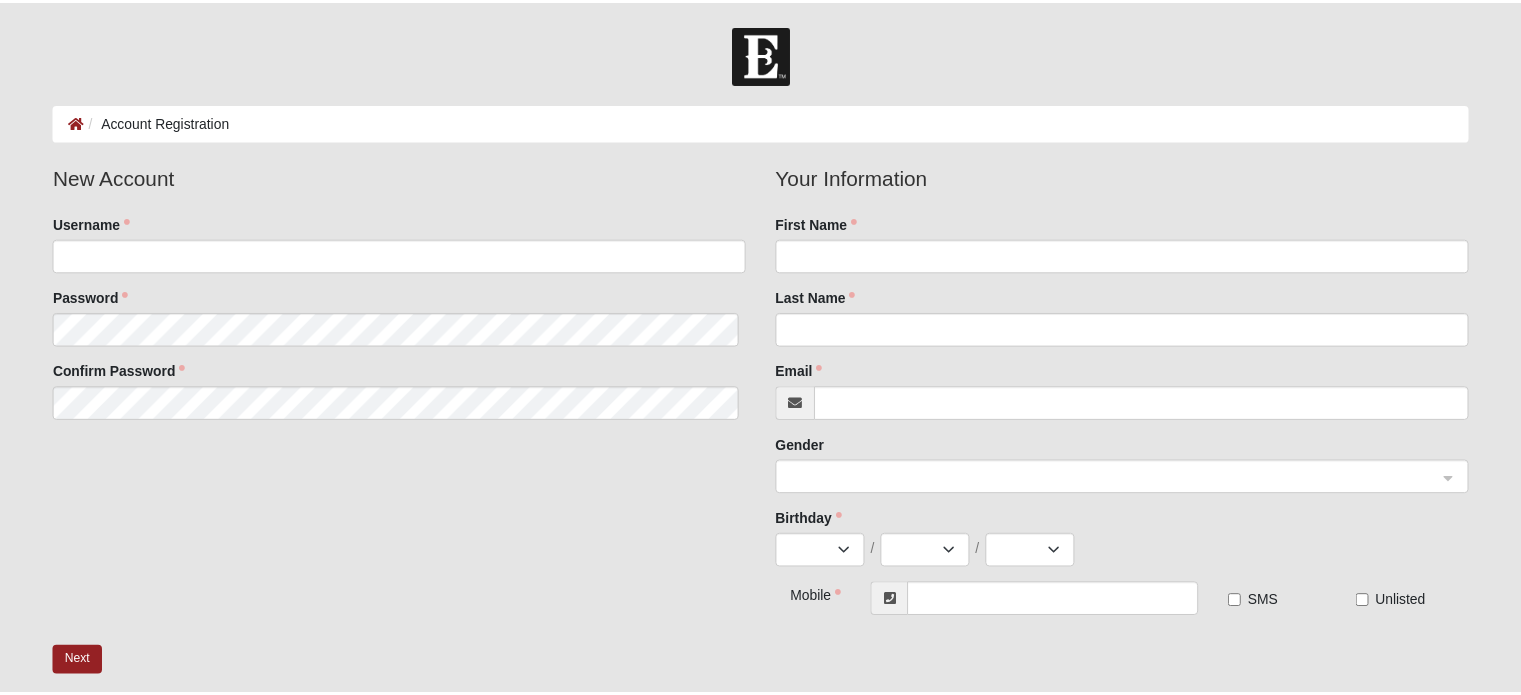 scroll, scrollTop: 0, scrollLeft: 0, axis: both 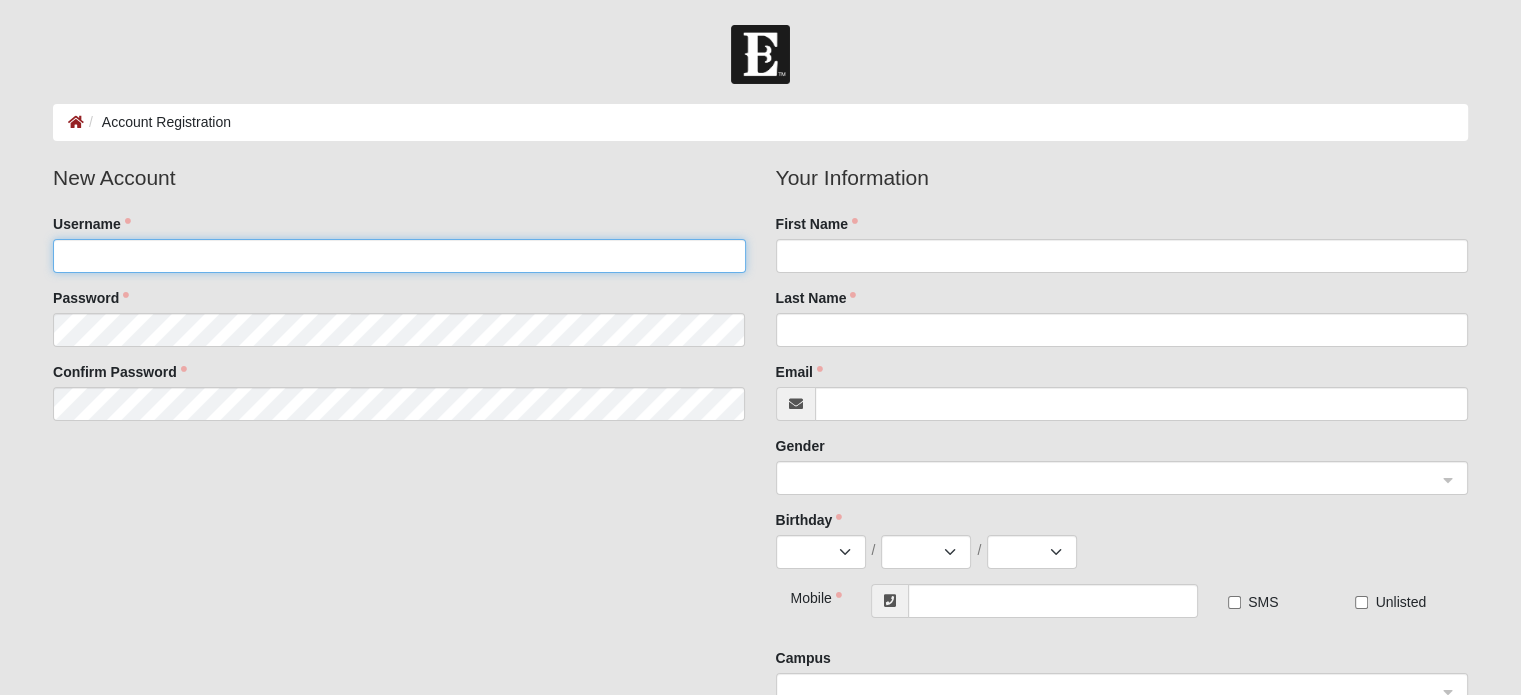 click on "Username" 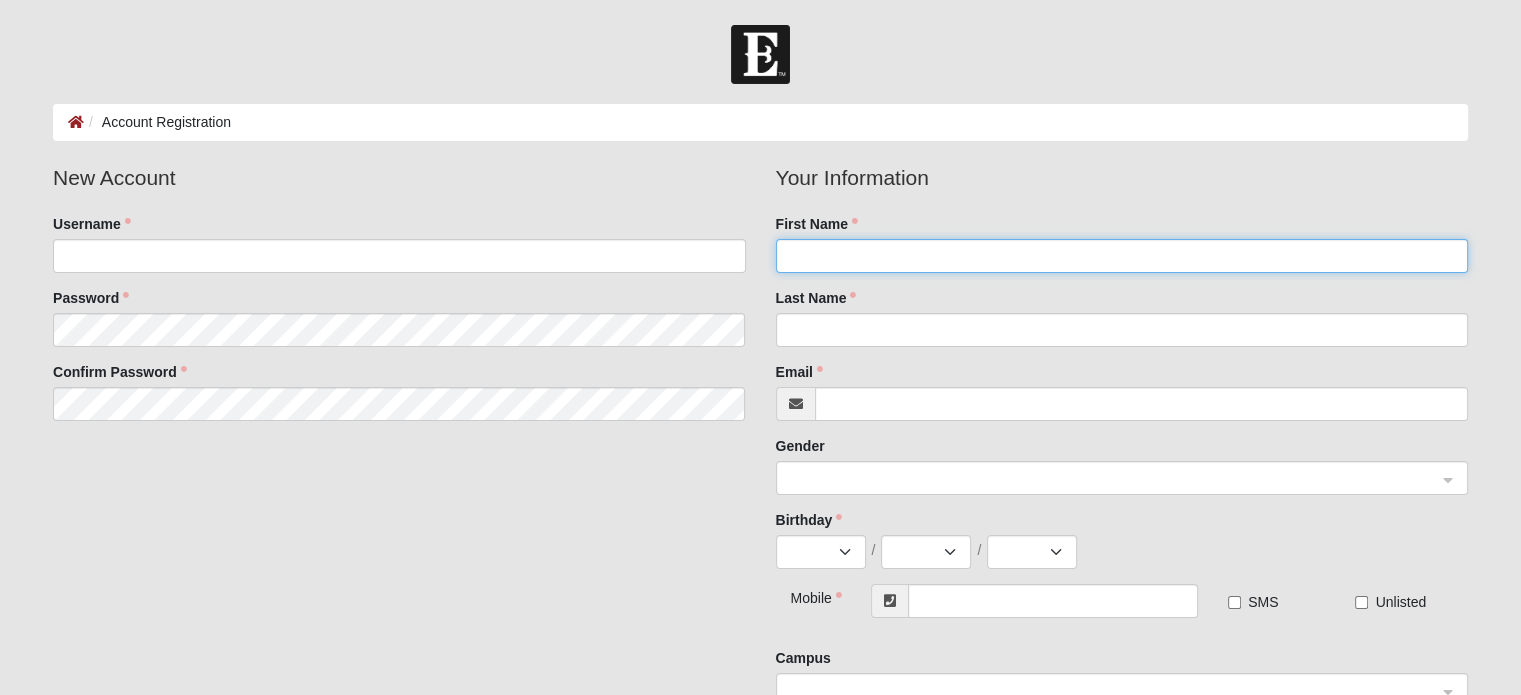 click on "First Name" 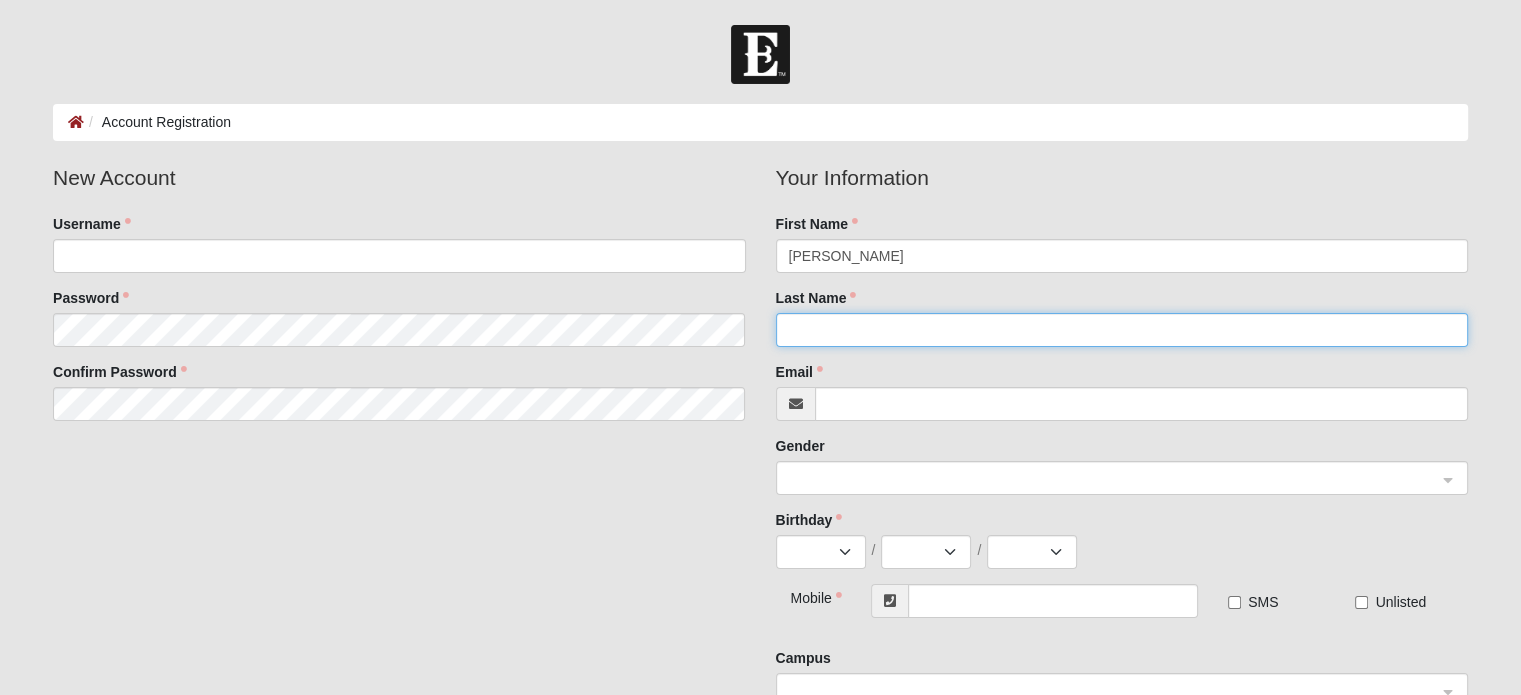 type on "Stefanides" 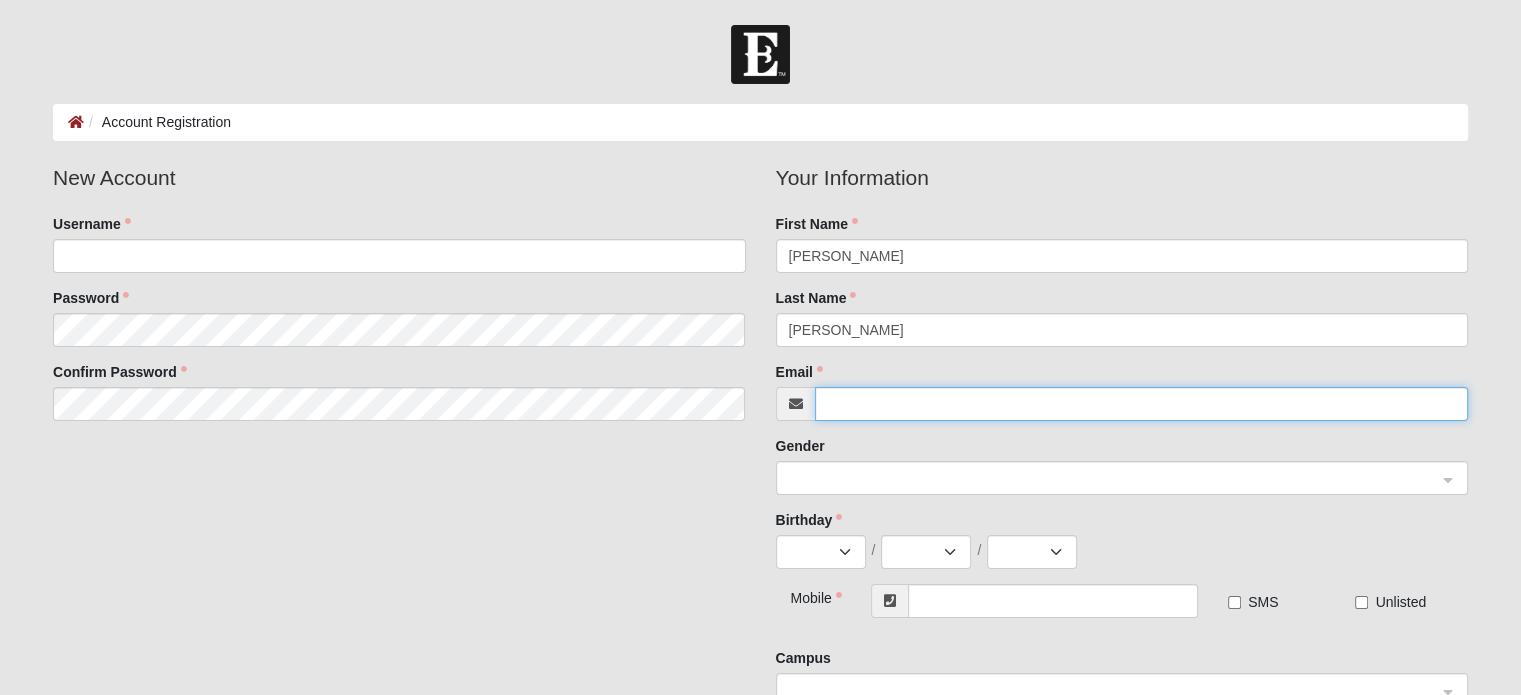 type on "allistef@yahoo.com" 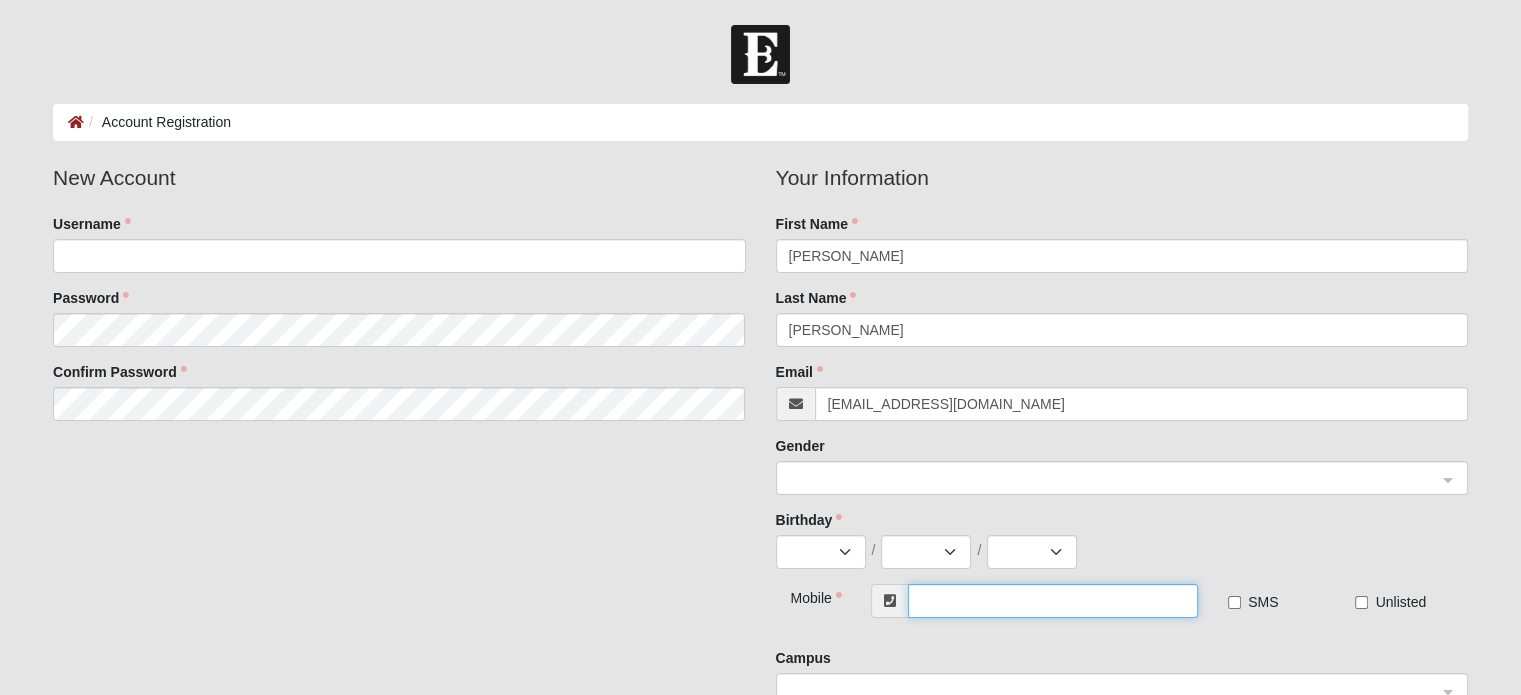 type on "(904) 534-8112" 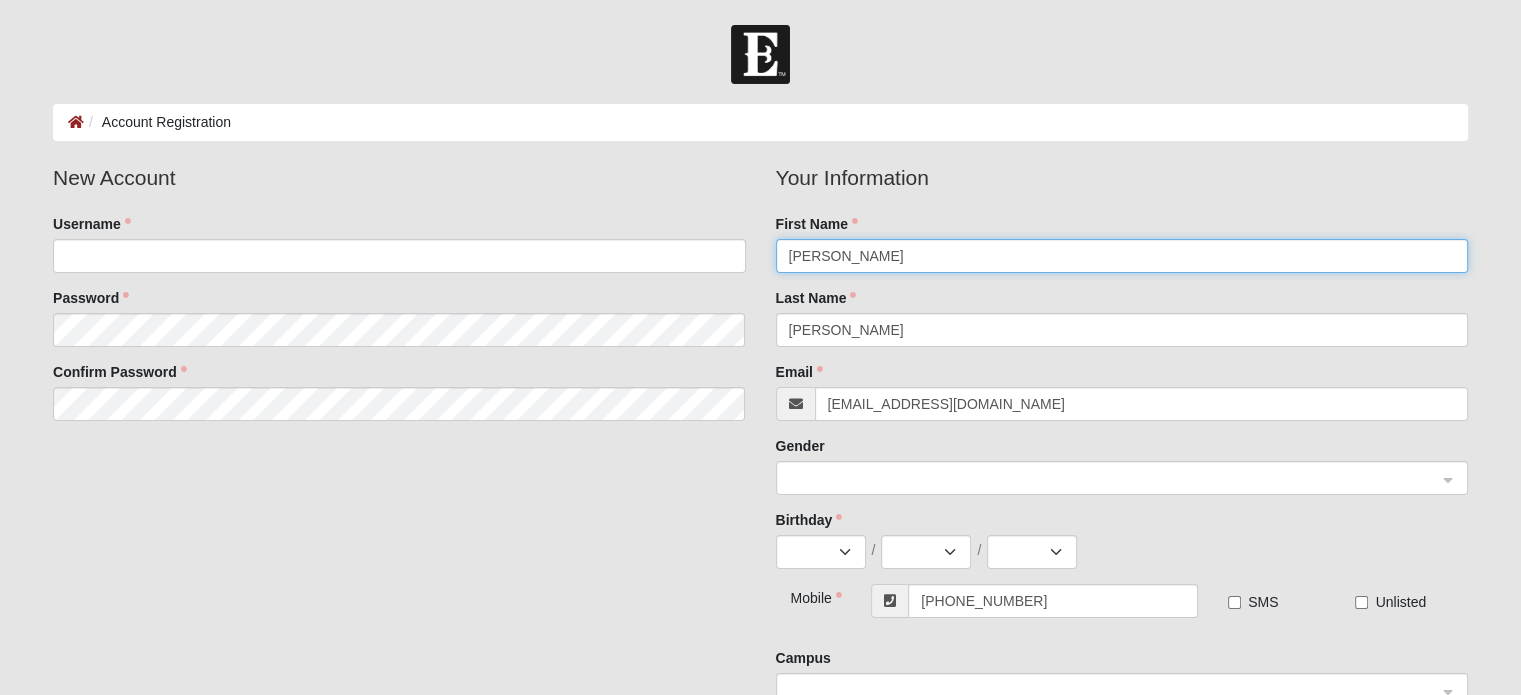 click 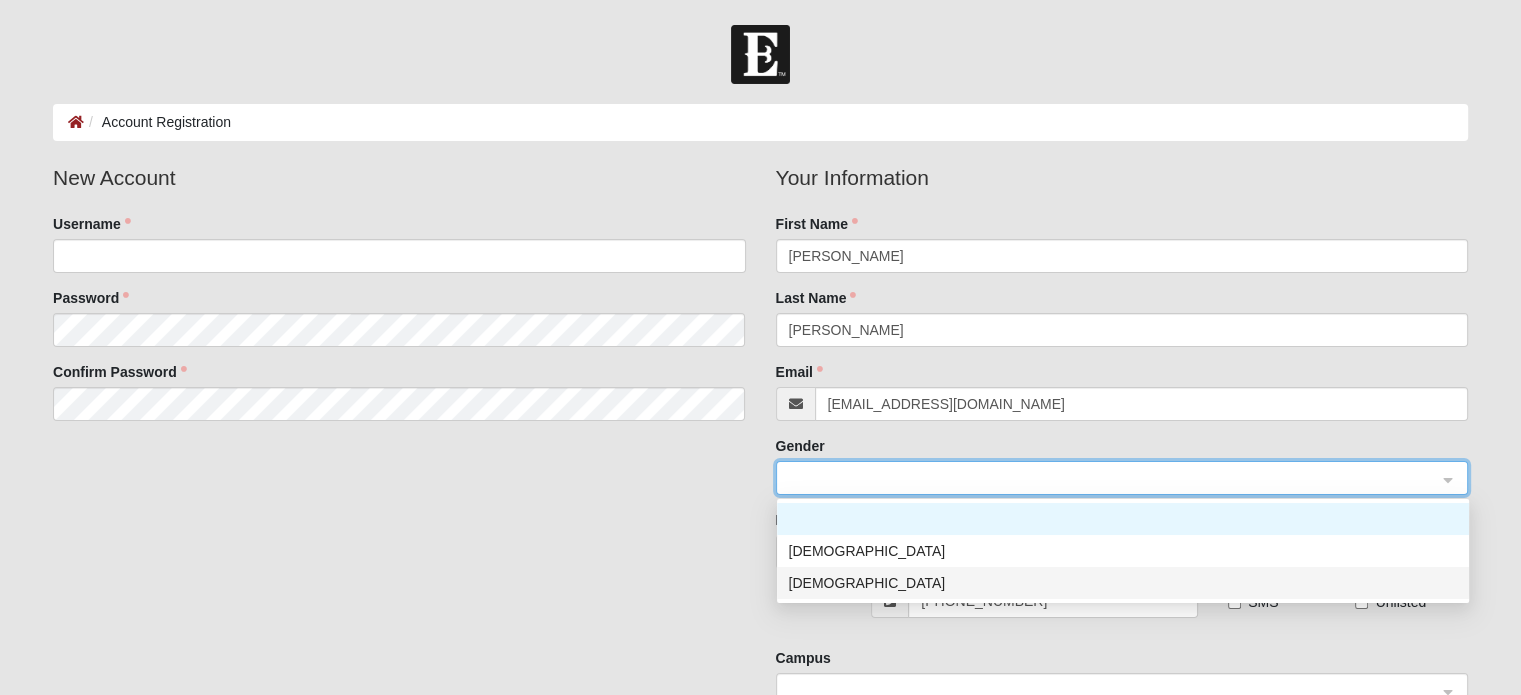 click on "Female" at bounding box center [1123, 583] 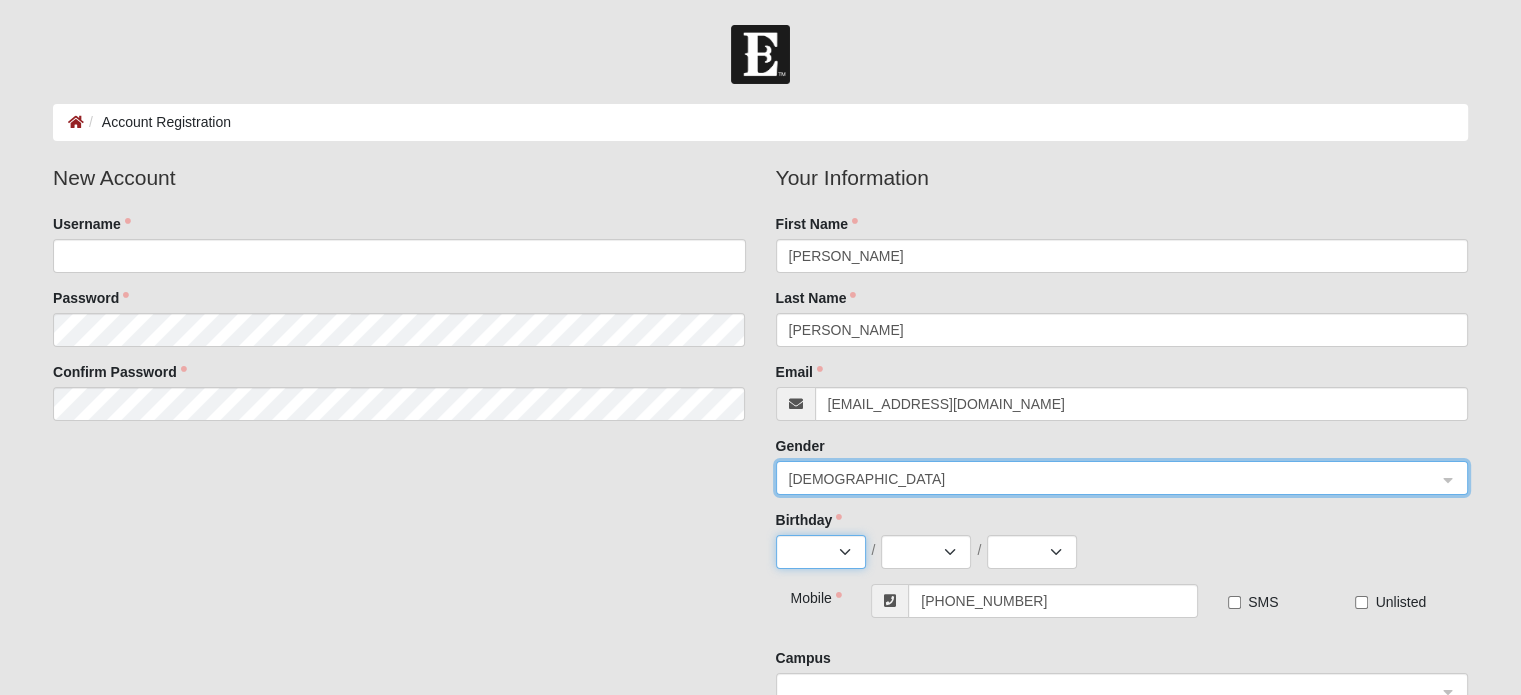 click on "Jan Feb Mar Apr May Jun Jul Aug Sep Oct Nov Dec" at bounding box center (821, 552) 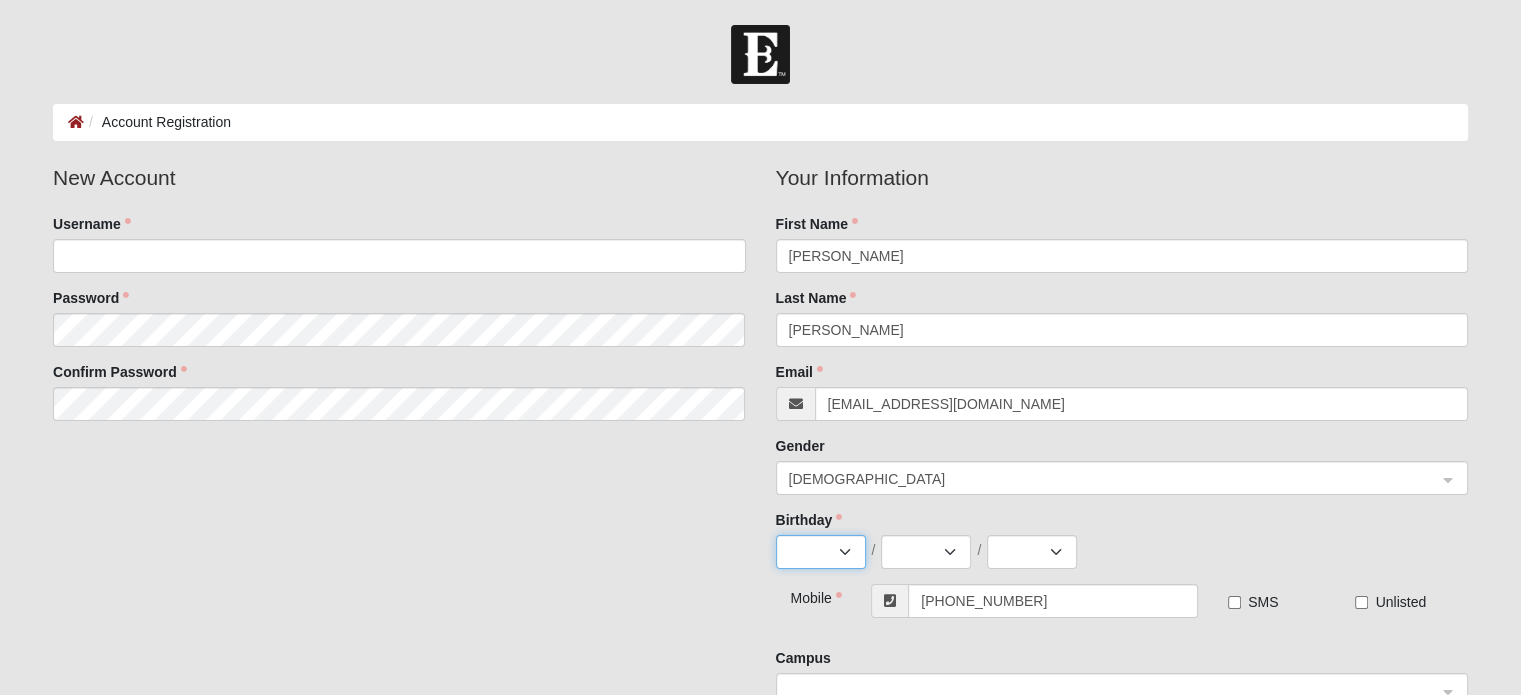 select on "5" 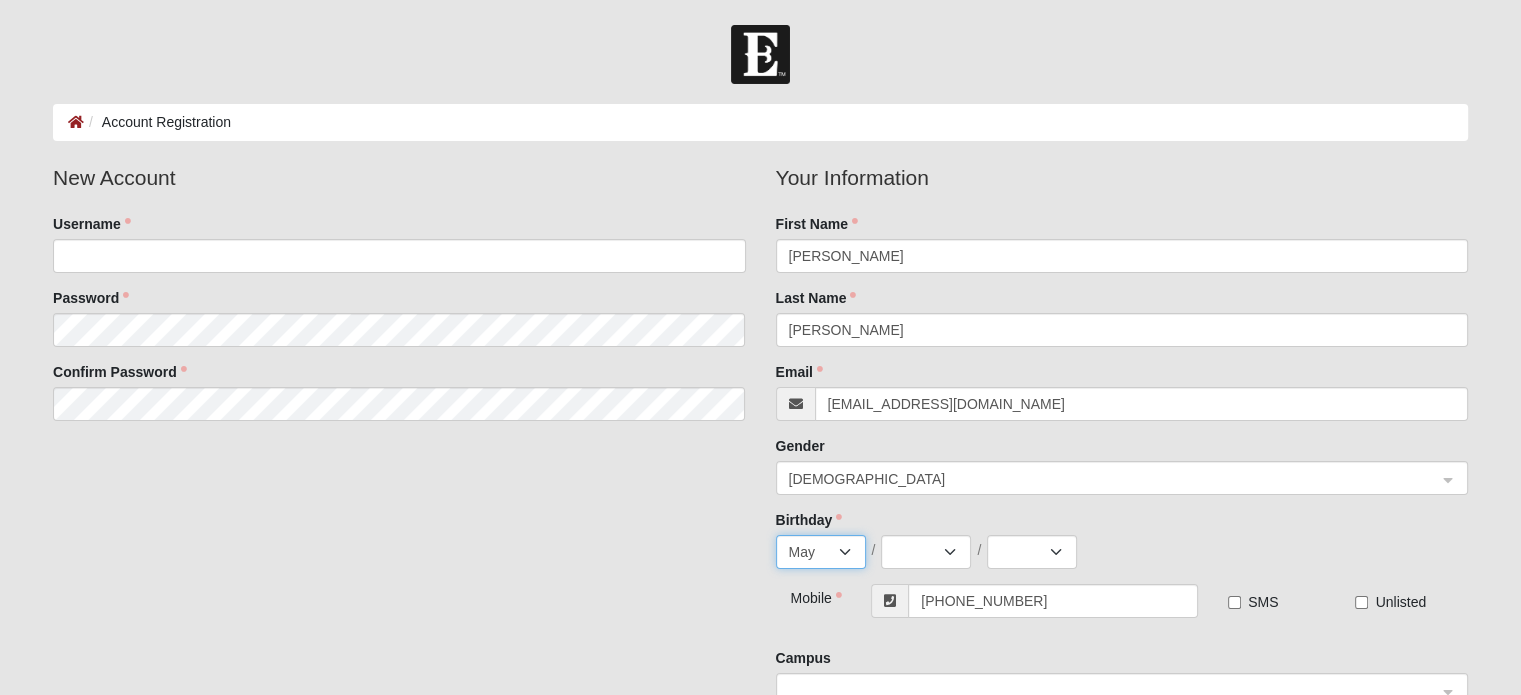 click on "Jan Feb Mar Apr May Jun Jul Aug Sep Oct Nov Dec" at bounding box center (821, 552) 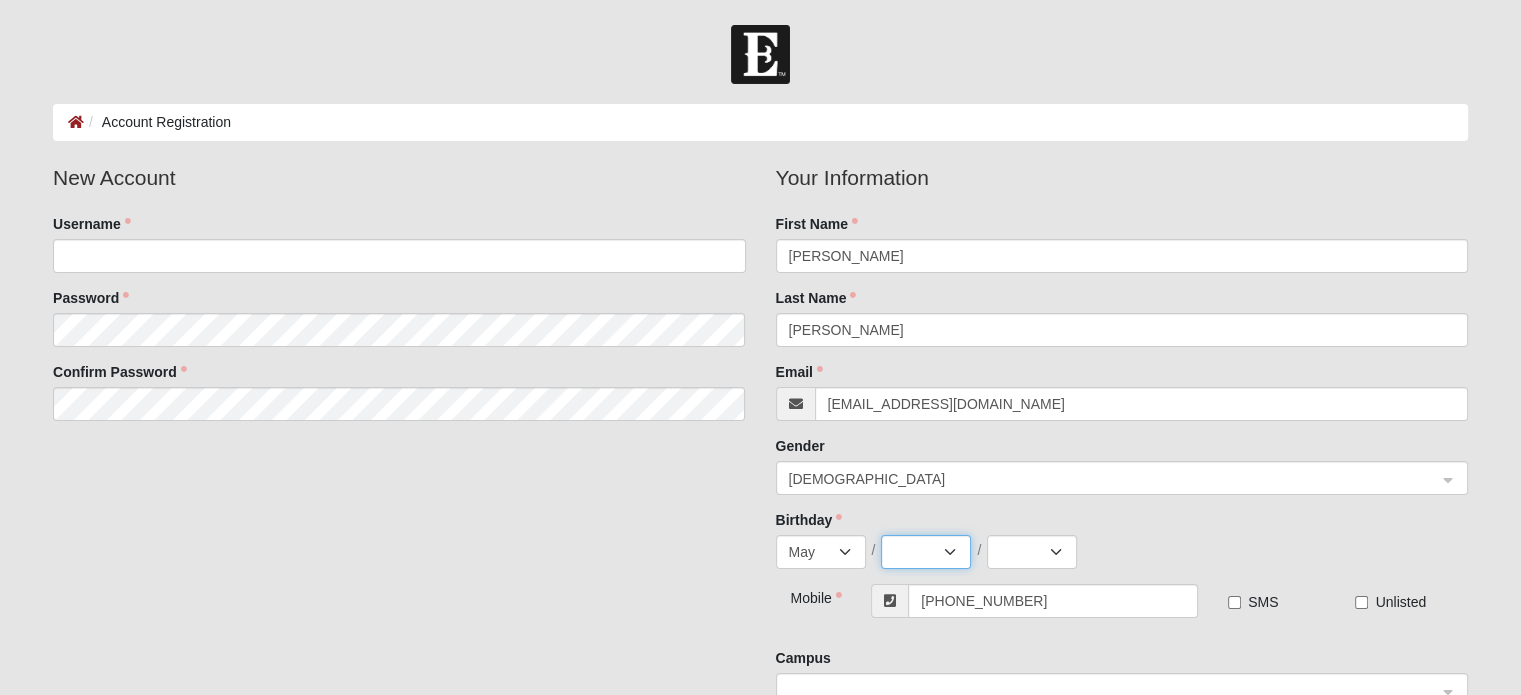 click on "1 2 3 4 5 6 7 8 9 10 11 12 13 14 15 16 17 18 19 20 21 22 23 24 25 26 27 28 29 30 31" at bounding box center [926, 552] 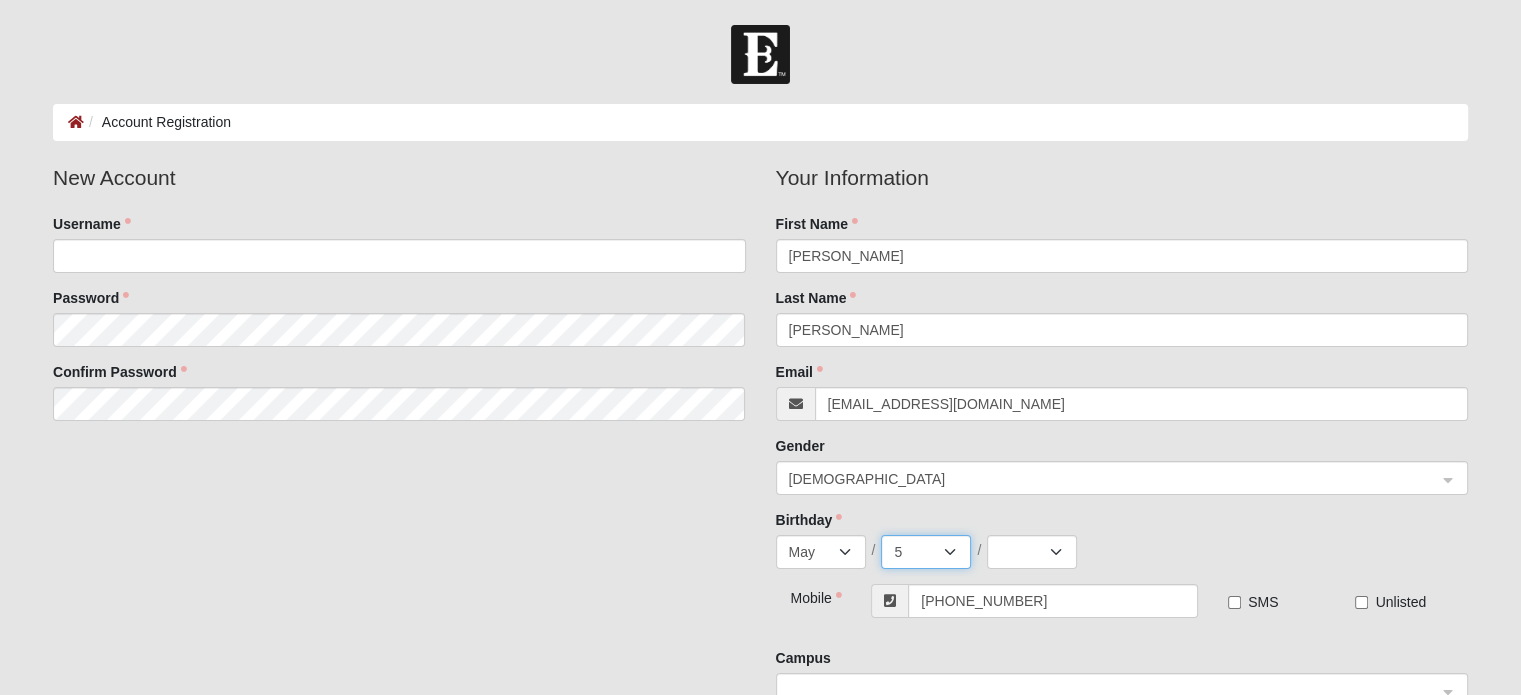 click on "1 2 3 4 5 6 7 8 9 10 11 12 13 14 15 16 17 18 19 20 21 22 23 24 25 26 27 28 29 30 31" at bounding box center [926, 552] 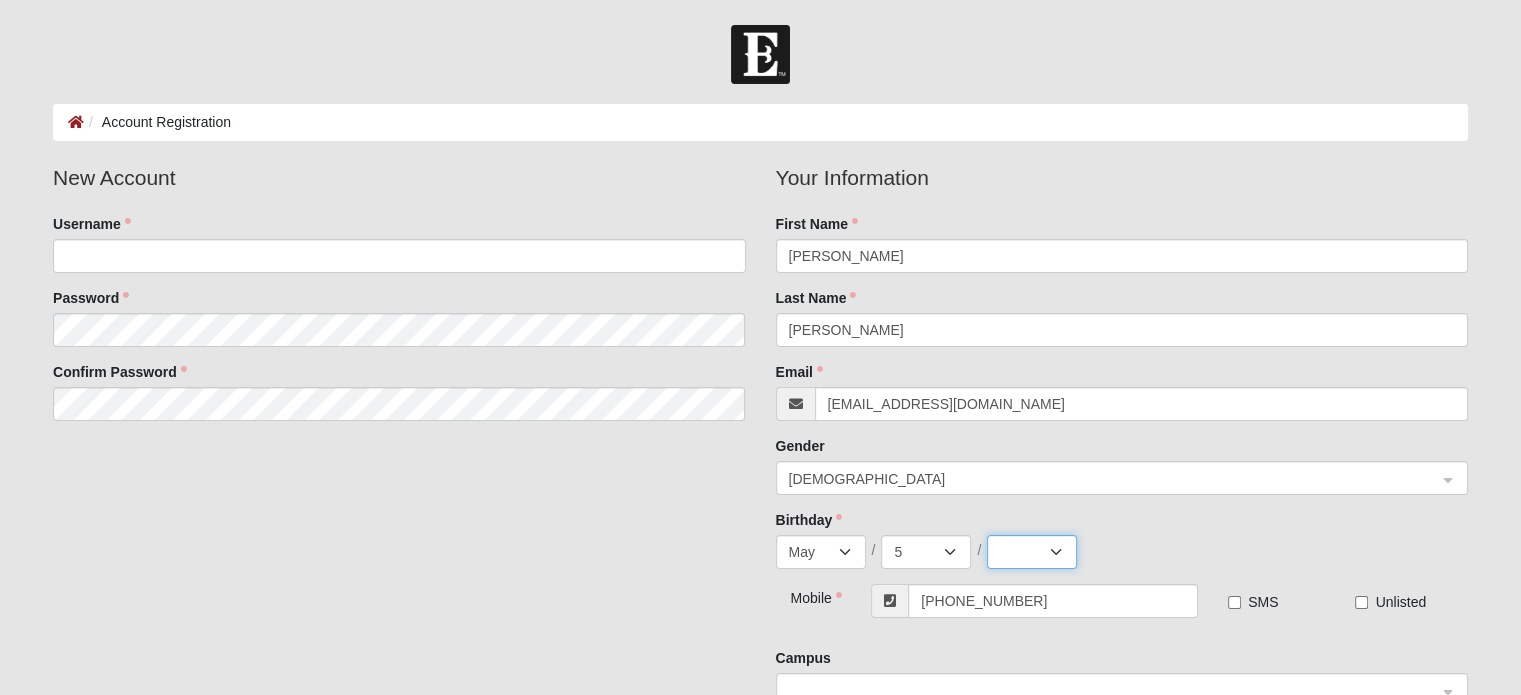 click on "2025 2024 2023 2022 2021 2020 2019 2018 2017 2016 2015 2014 2013 2012 2011 2010 2009 2008 2007 2006 2005 2004 2003 2002 2001 2000 1999 1998 1997 1996 1995 1994 1993 1992 1991 1990 1989 1988 1987 1986 1985 1984 1983 1982 1981 1980 1979 1978 1977 1976 1975 1974 1973 1972 1971 1970 1969 1968 1967 1966 1965 1964 1963 1962 1961 1960 1959 1958 1957 1956 1955 1954 1953 1952 1951 1950 1949 1948 1947 1946 1945 1944 1943 1942 1941 1940 1939 1938 1937 1936 1935 1934 1933 1932 1931 1930 1929 1928 1927 1926 1925 1924 1923 1922 1921 1920 1919 1918 1917 1916 1915 1914 1913 1912 1911 1910 1909 1908 1907 1906 1905 1904 1903 1902 1901 1900" at bounding box center [1032, 552] 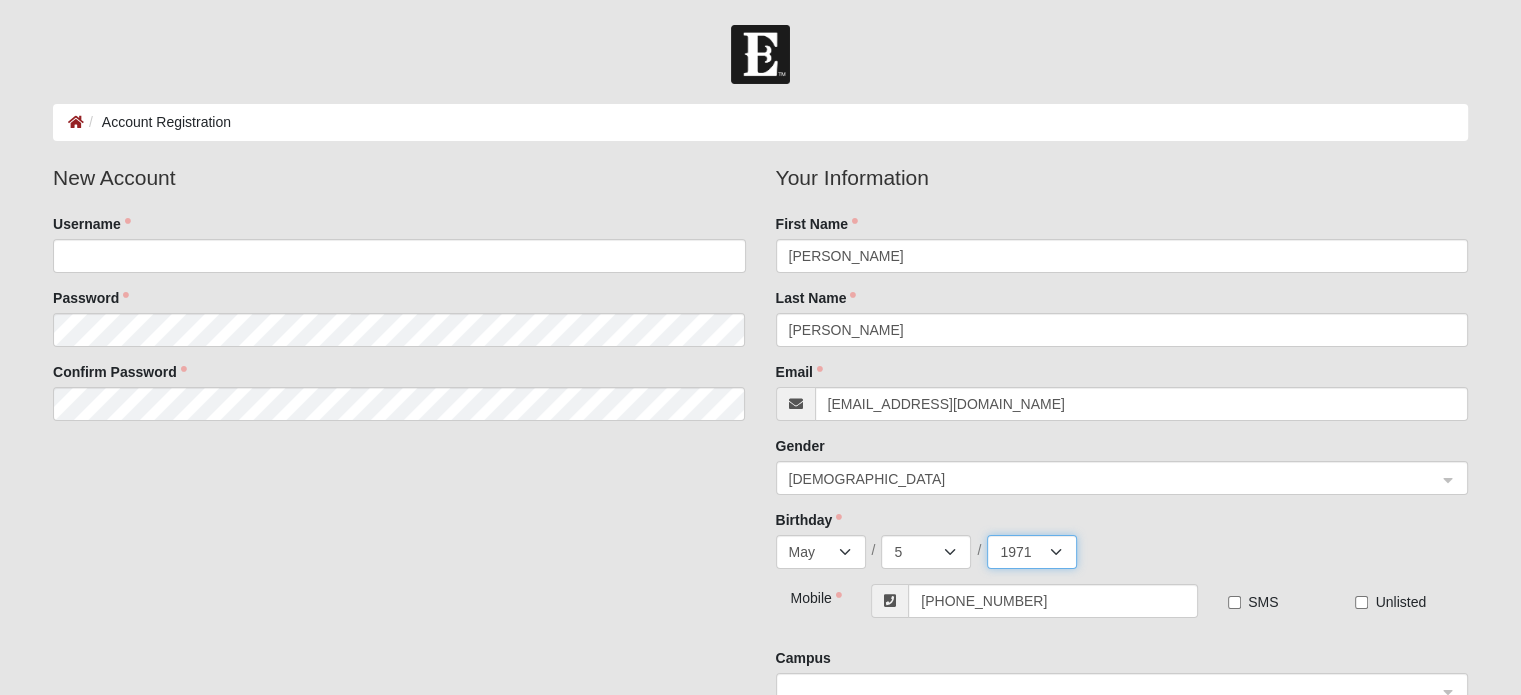 click on "2025 2024 2023 2022 2021 2020 2019 2018 2017 2016 2015 2014 2013 2012 2011 2010 2009 2008 2007 2006 2005 2004 2003 2002 2001 2000 1999 1998 1997 1996 1995 1994 1993 1992 1991 1990 1989 1988 1987 1986 1985 1984 1983 1982 1981 1980 1979 1978 1977 1976 1975 1974 1973 1972 1971 1970 1969 1968 1967 1966 1965 1964 1963 1962 1961 1960 1959 1958 1957 1956 1955 1954 1953 1952 1951 1950 1949 1948 1947 1946 1945 1944 1943 1942 1941 1940 1939 1938 1937 1936 1935 1934 1933 1932 1931 1930 1929 1928 1927 1926 1925 1924 1923 1922 1921 1920 1919 1918 1917 1916 1915 1914 1913 1912 1911 1910 1909 1908 1907 1906 1905 1904 1903 1902 1901 1900" at bounding box center [1032, 552] 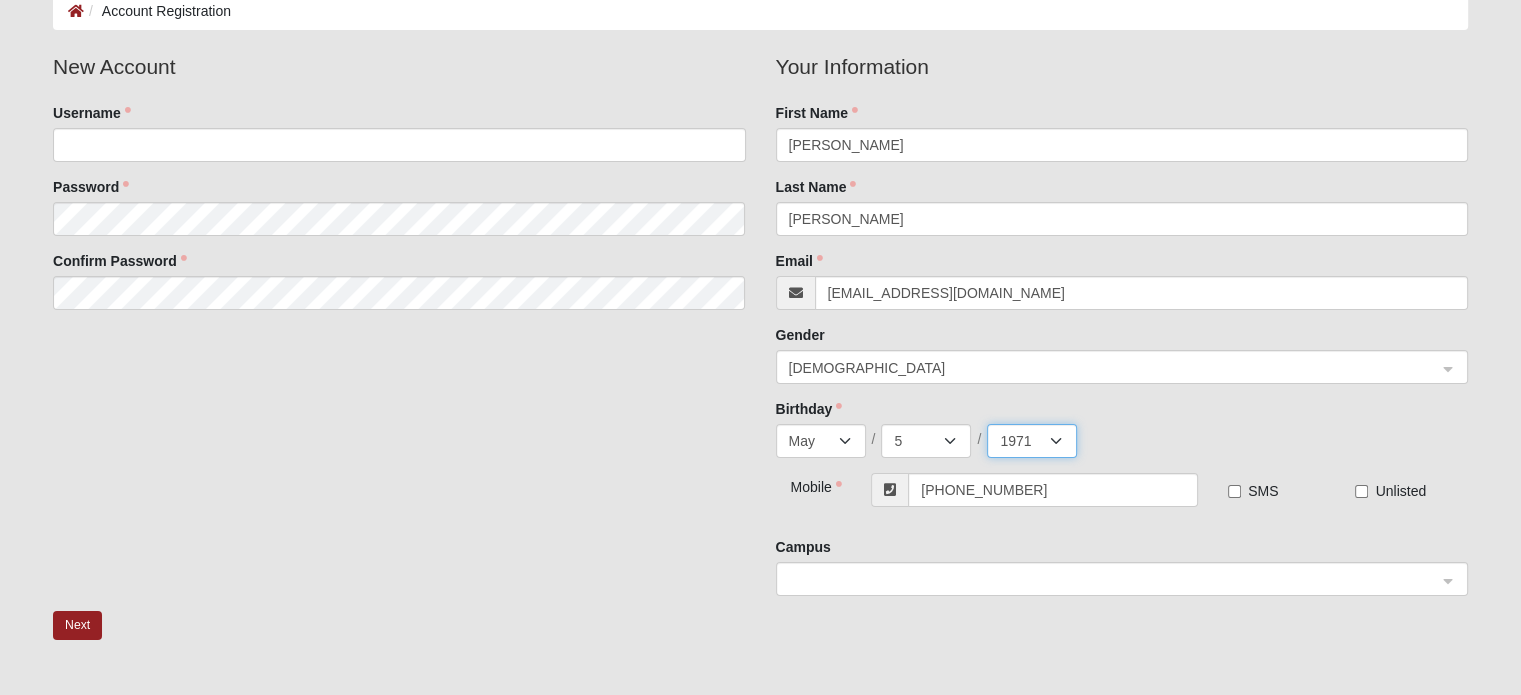 scroll, scrollTop: 118, scrollLeft: 0, axis: vertical 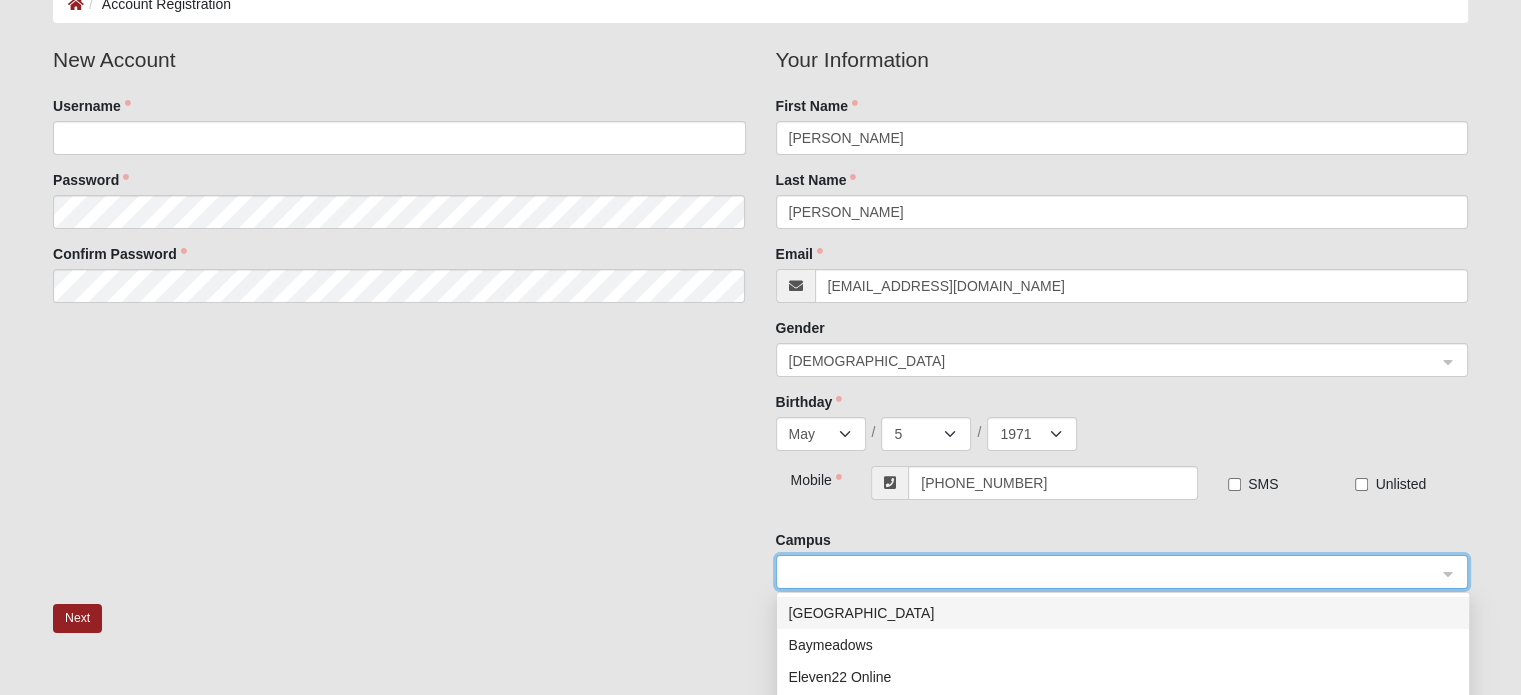 click at bounding box center [1115, 571] 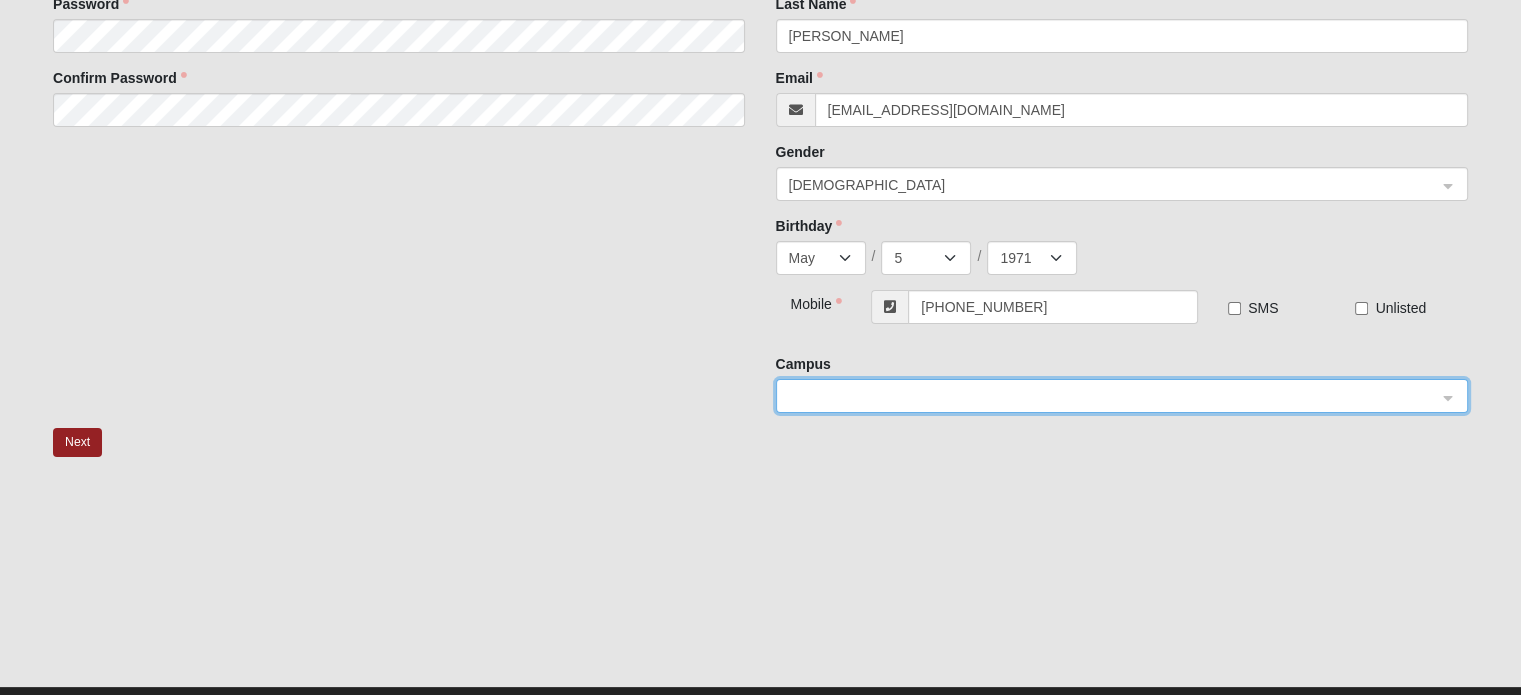 scroll, scrollTop: 295, scrollLeft: 0, axis: vertical 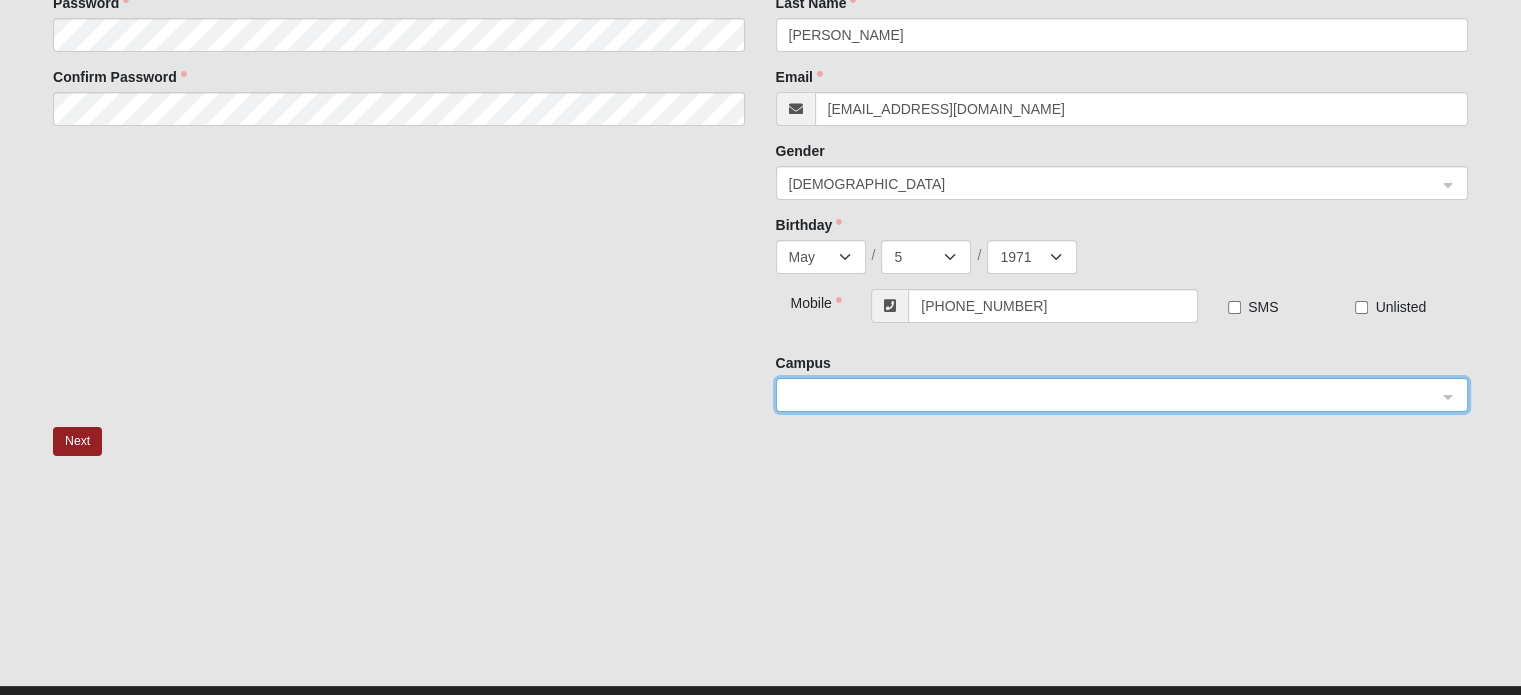 click 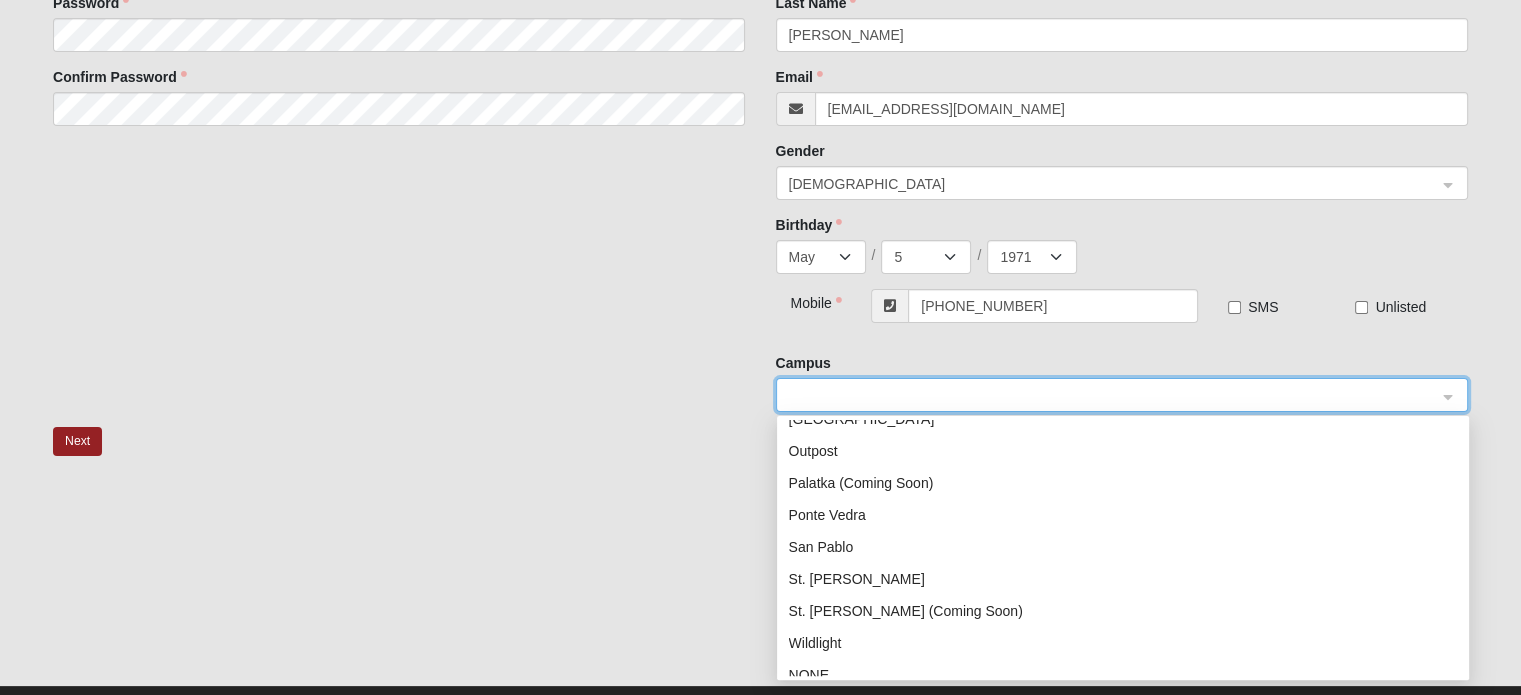 scroll, scrollTop: 256, scrollLeft: 0, axis: vertical 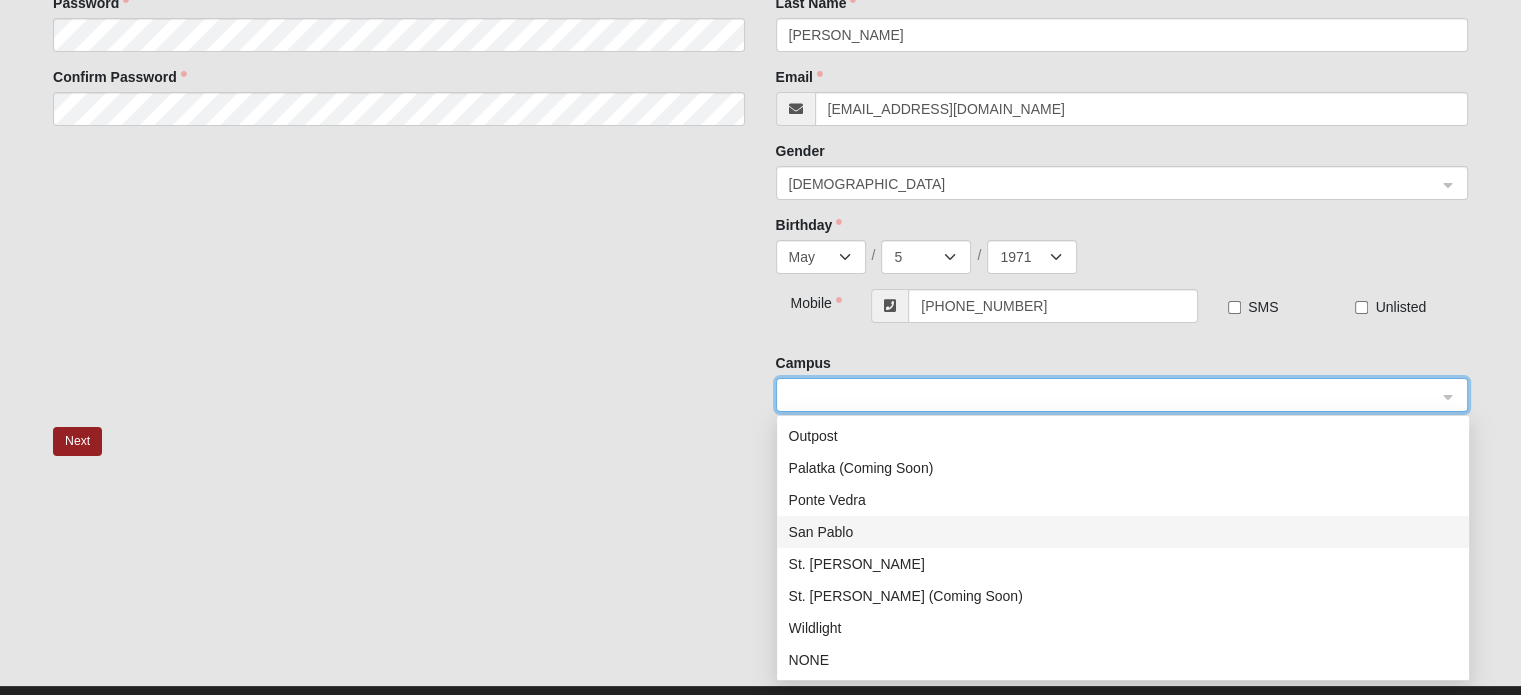 click on "San Pablo" at bounding box center [1123, 532] 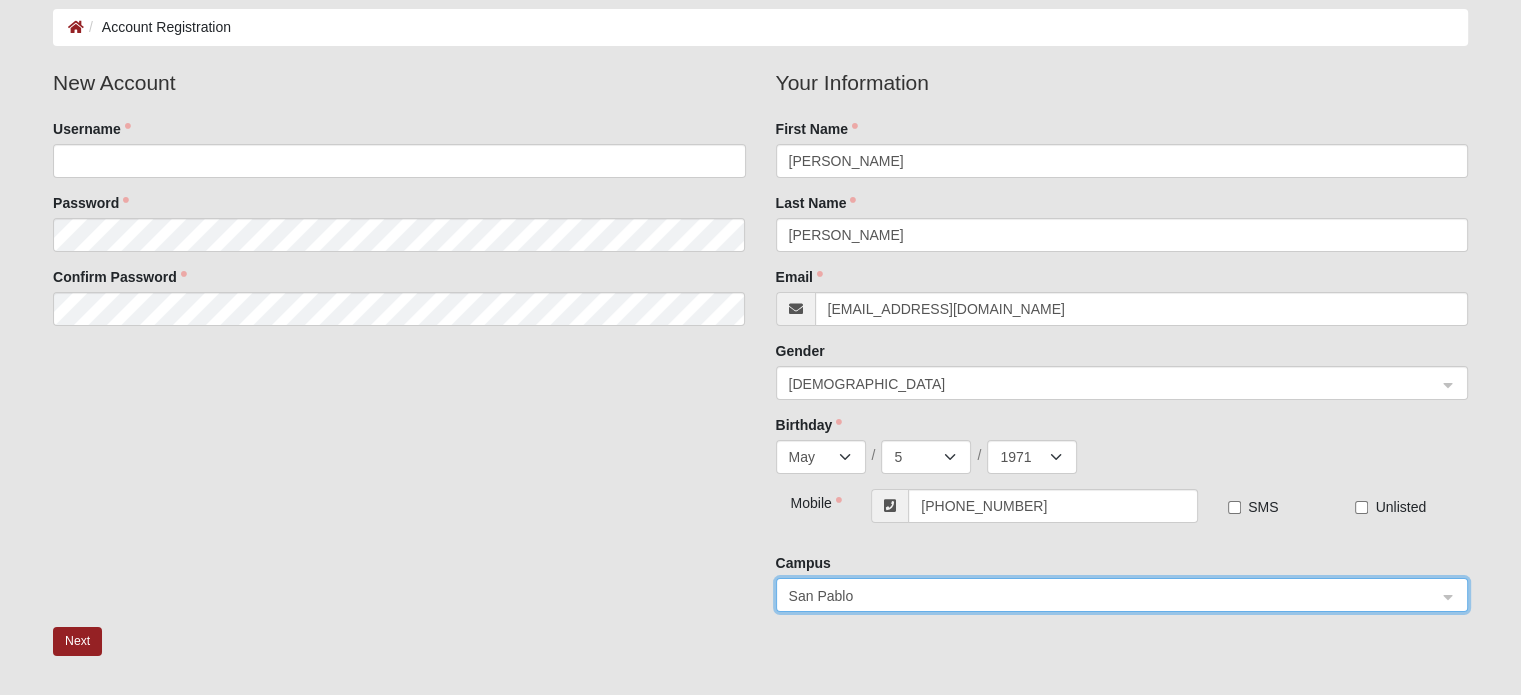 scroll, scrollTop: 72, scrollLeft: 0, axis: vertical 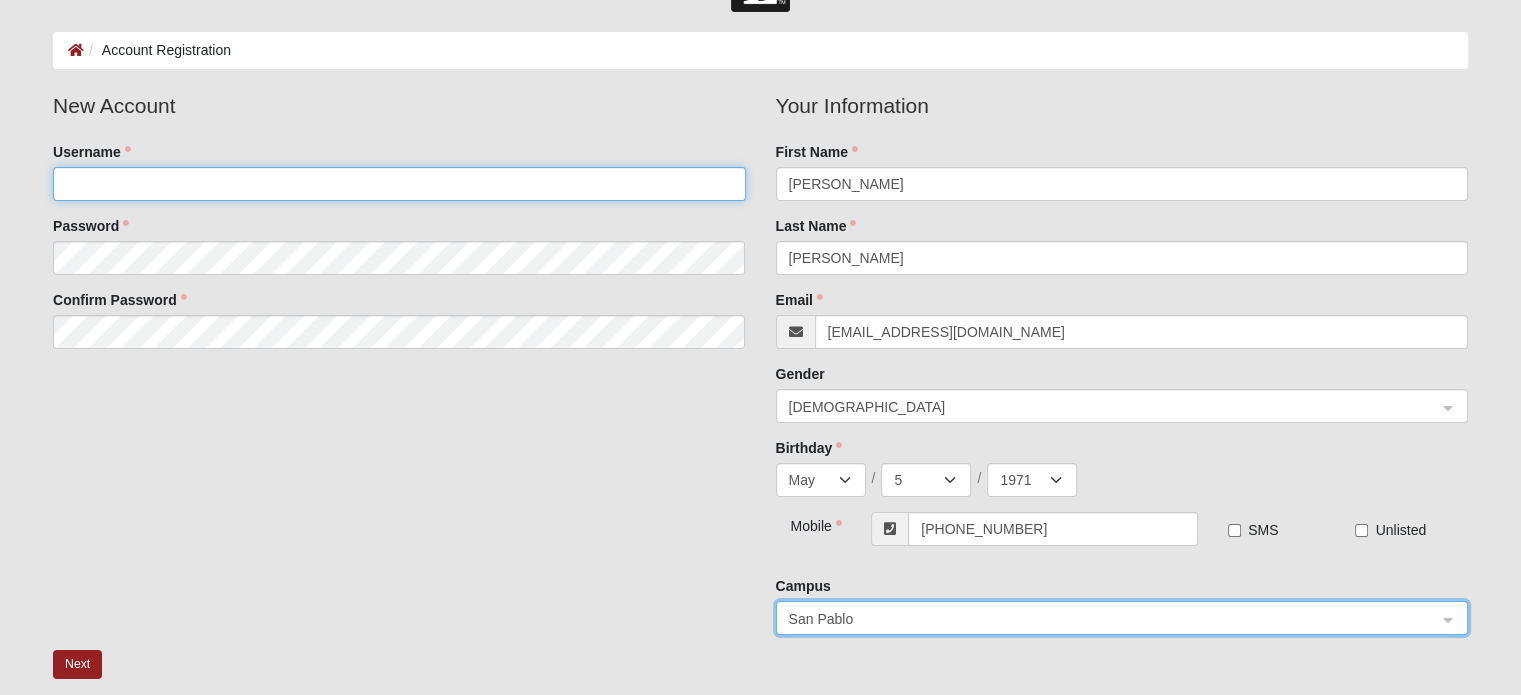 click on "Username" 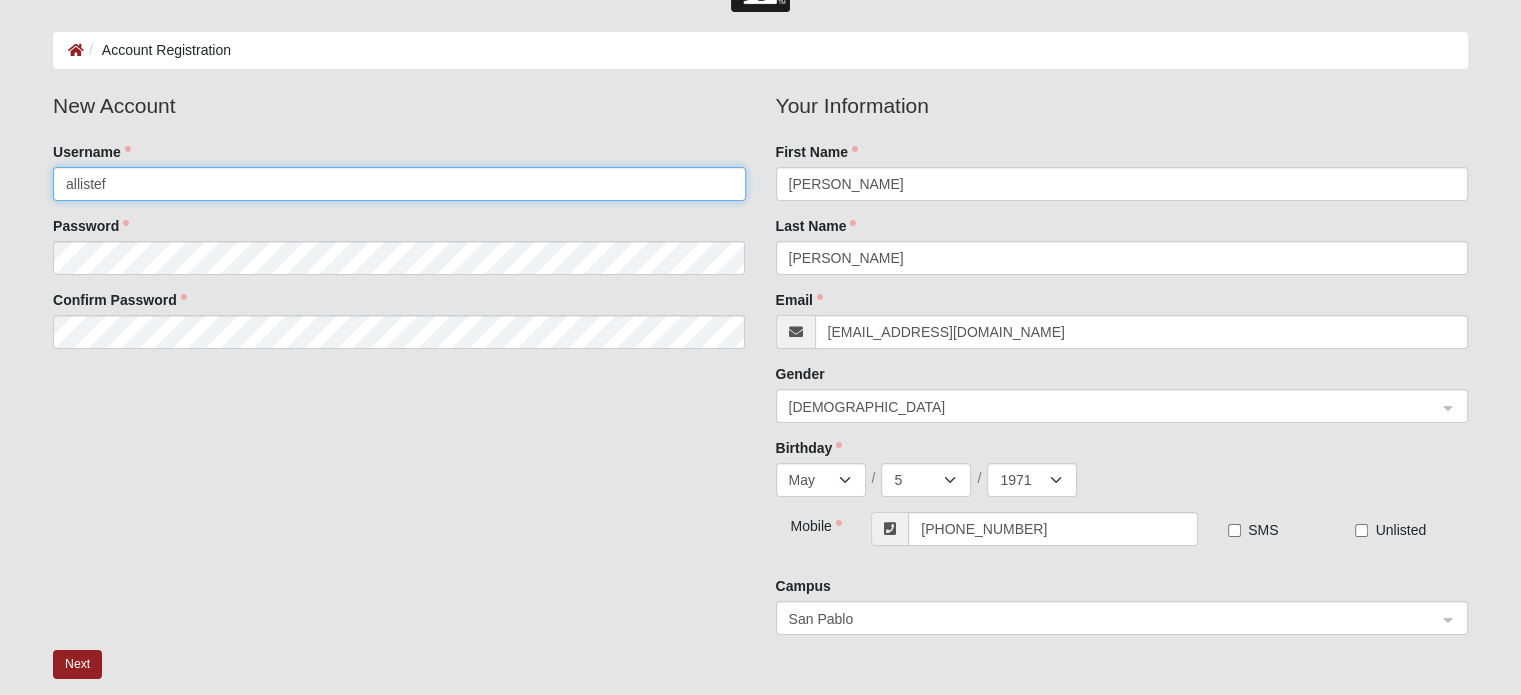 type on "allistef" 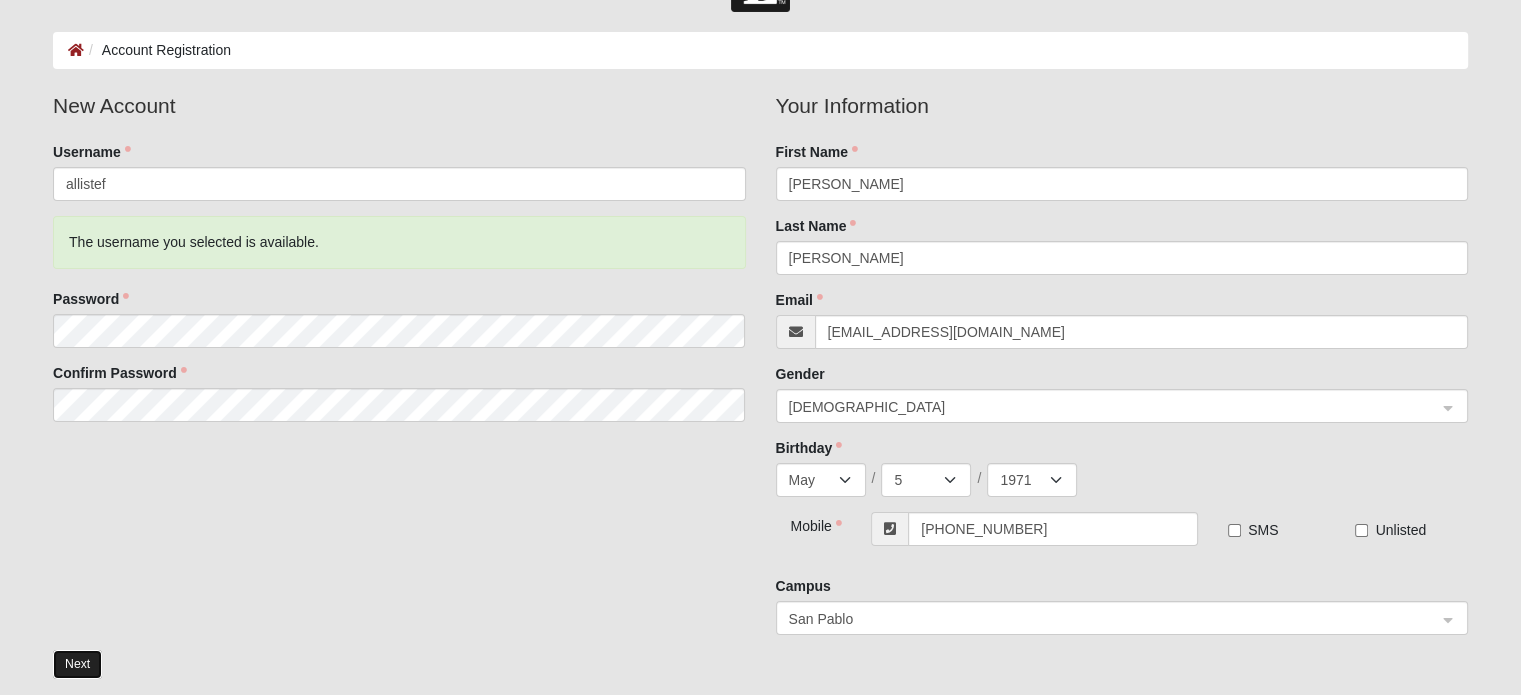 click on "Next" at bounding box center (77, 664) 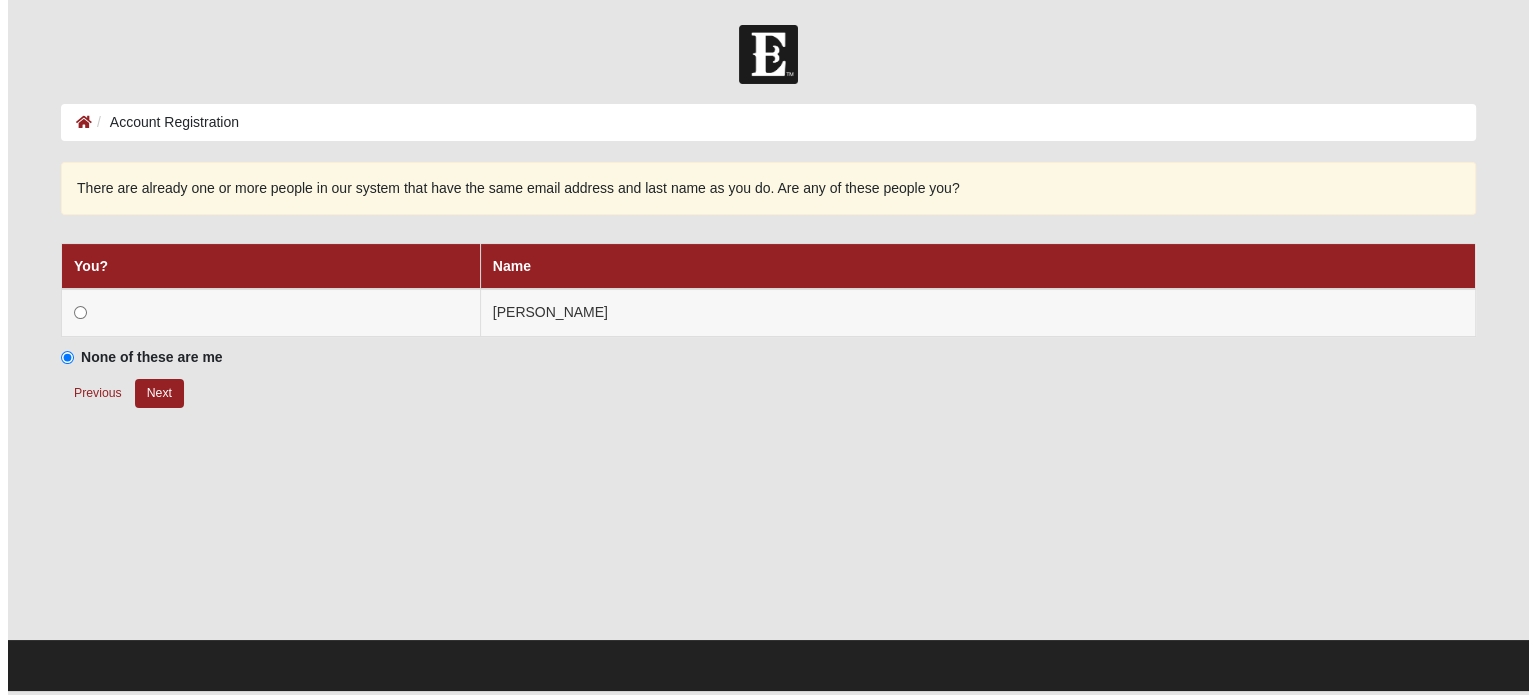 scroll, scrollTop: 0, scrollLeft: 0, axis: both 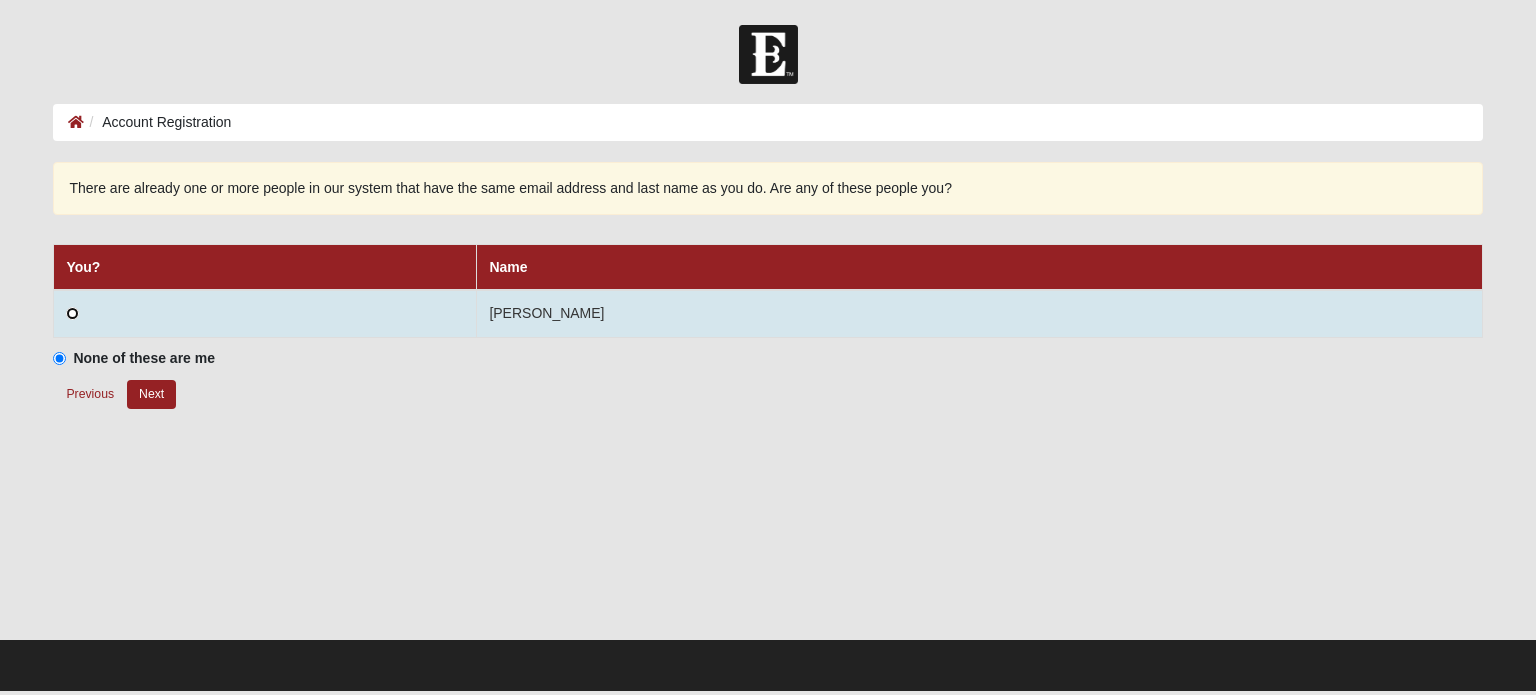 click at bounding box center (72, 313) 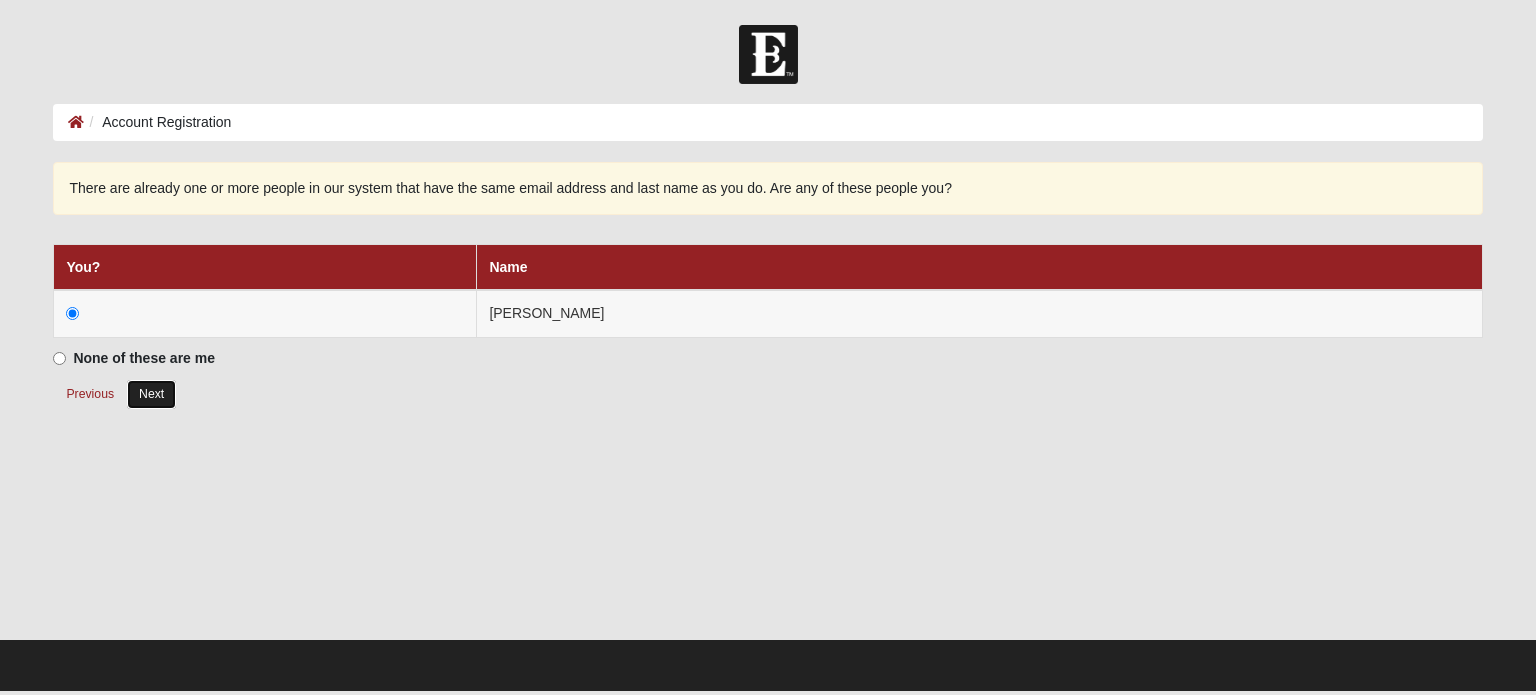 click on "Next" at bounding box center (151, 394) 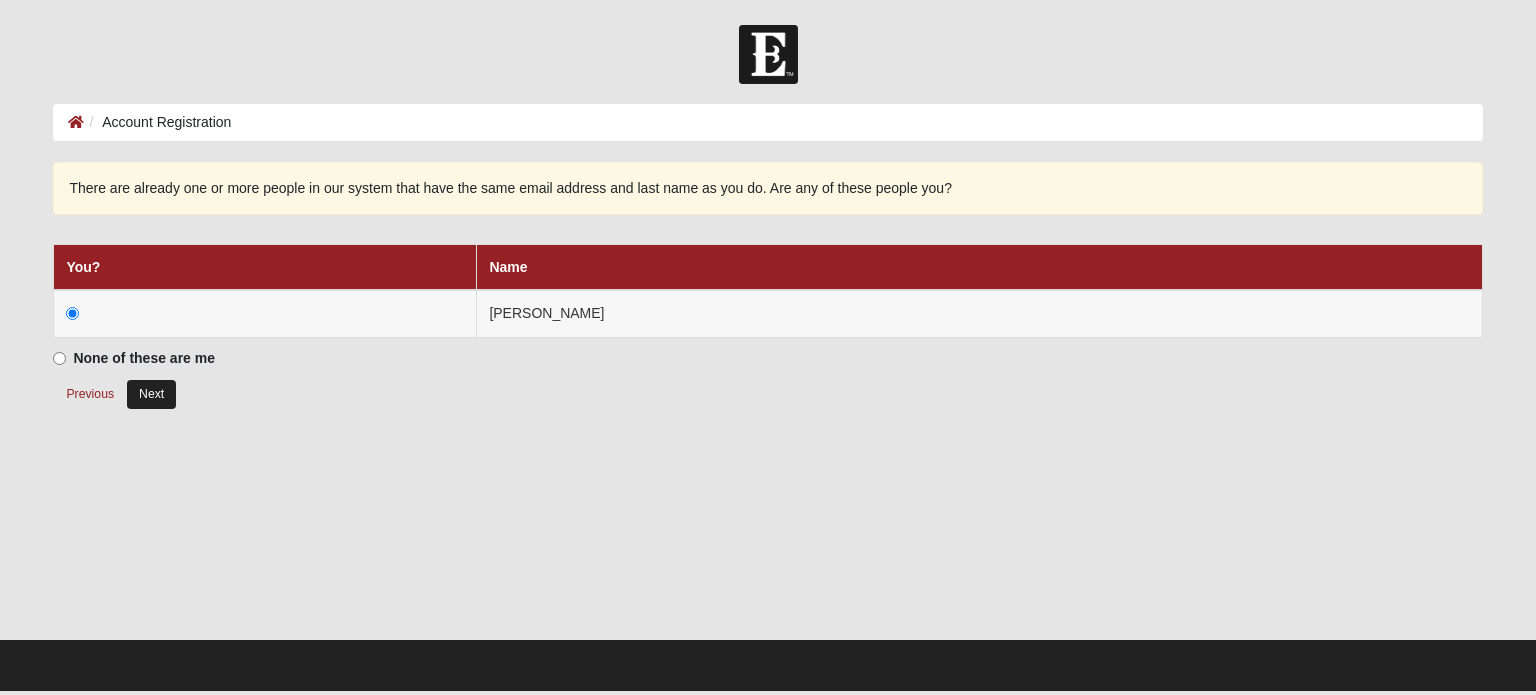 radio on "true" 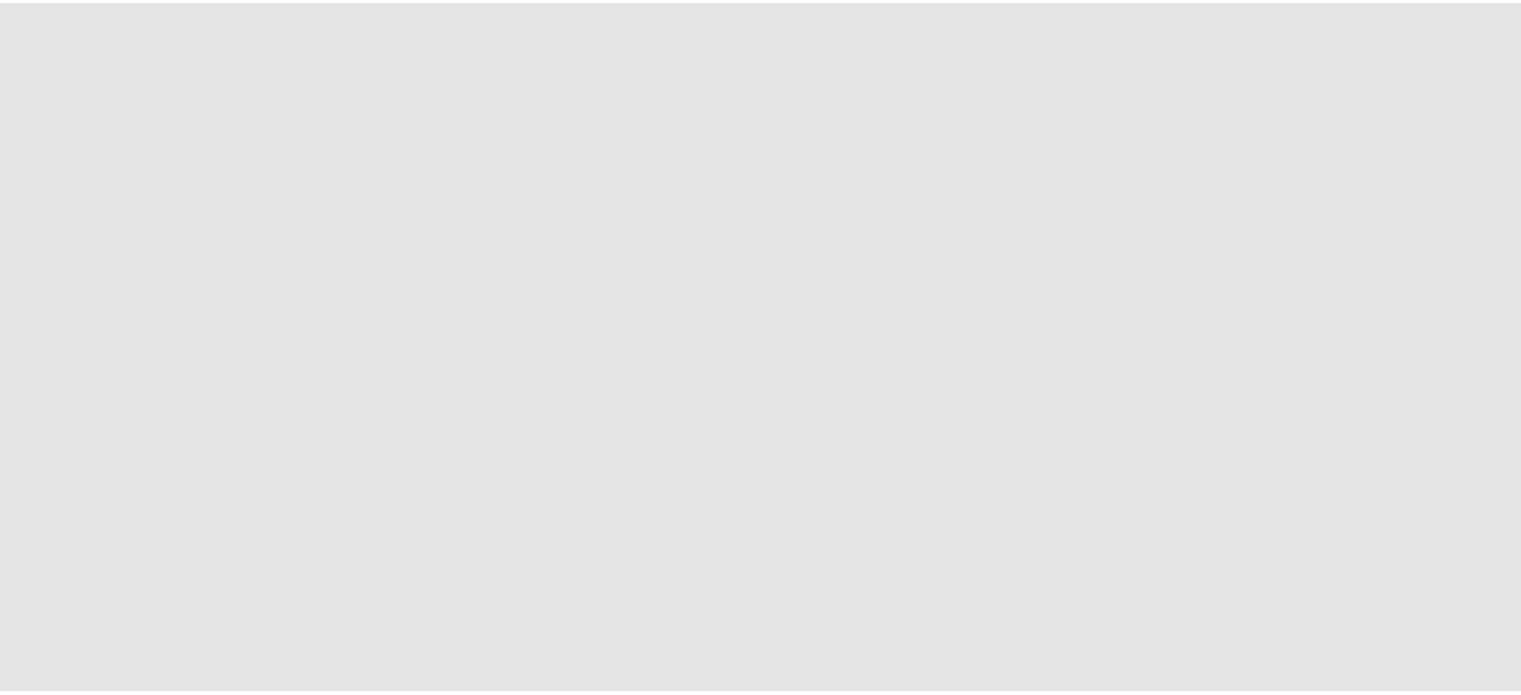scroll, scrollTop: 0, scrollLeft: 0, axis: both 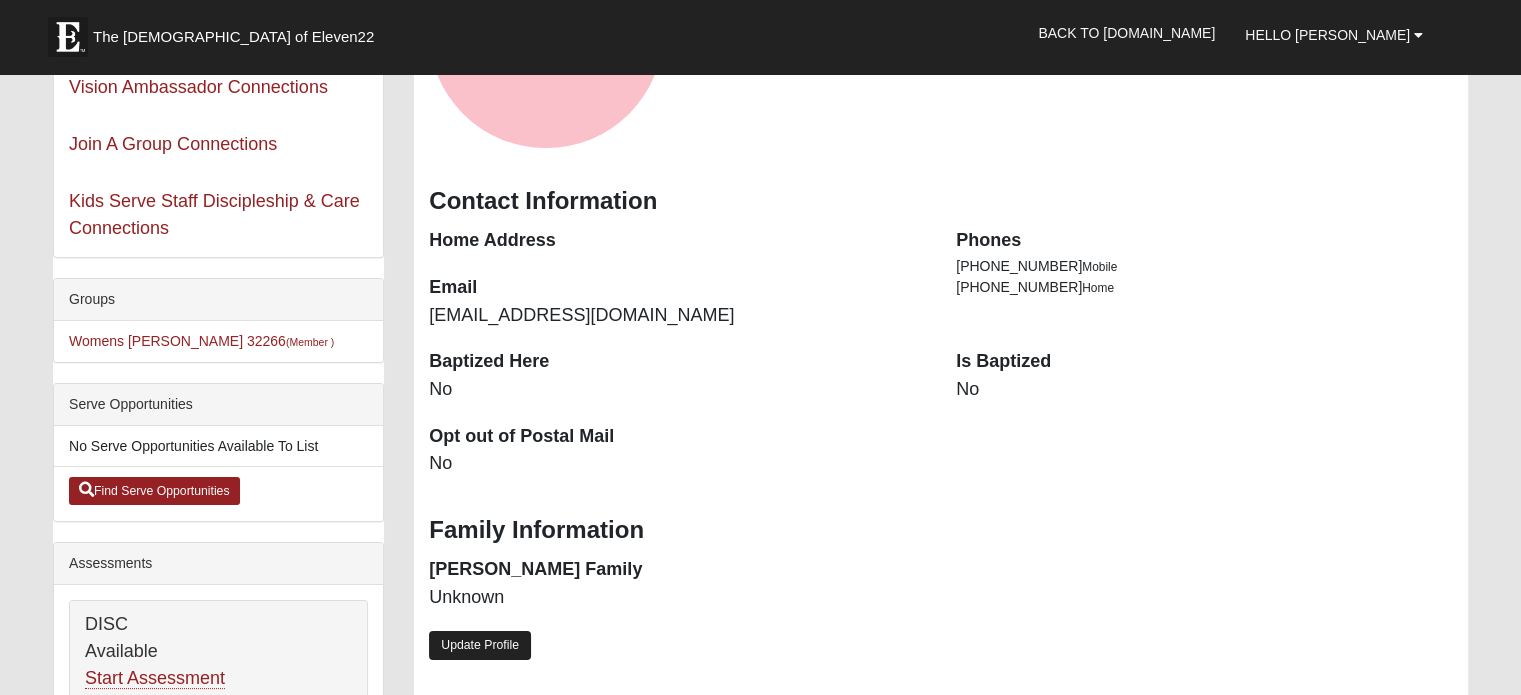 click on "Update Profile" at bounding box center [480, 645] 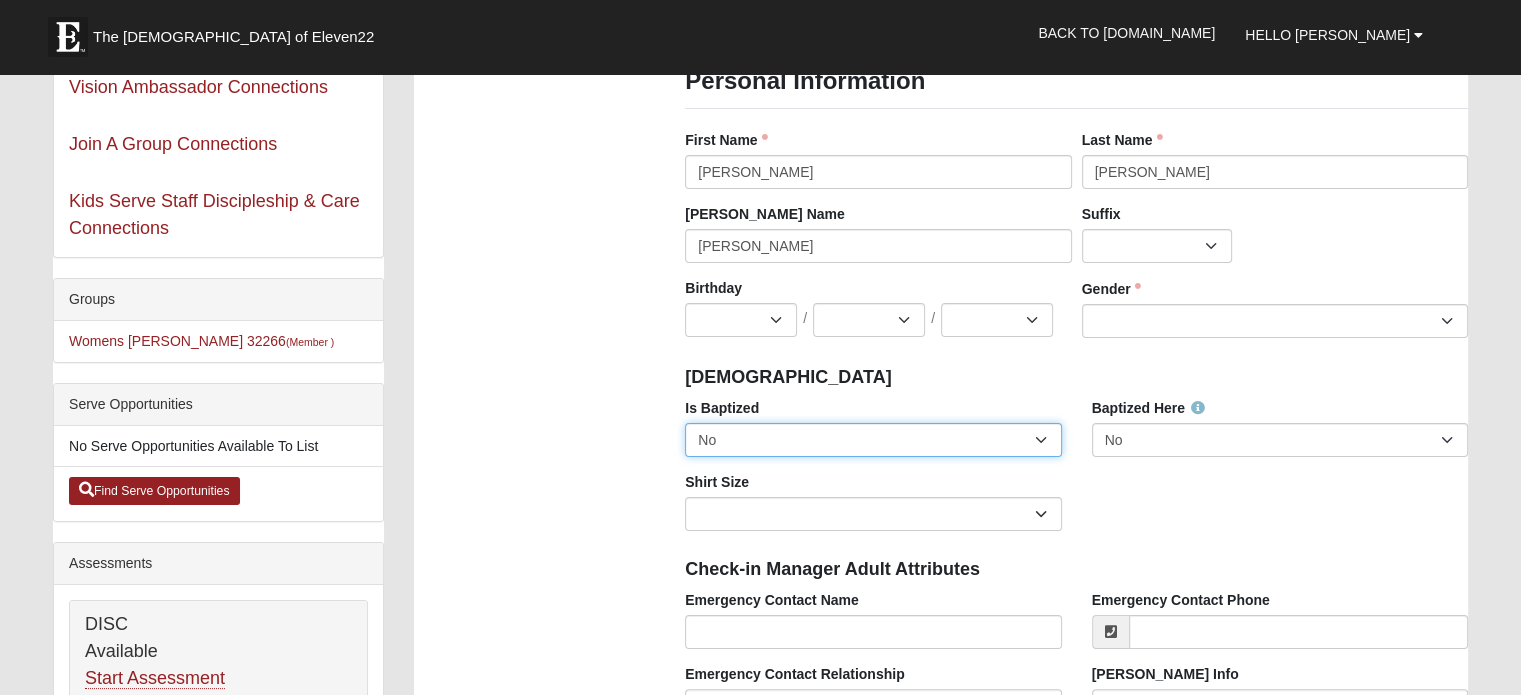 click on "No
Yes" at bounding box center (873, 440) 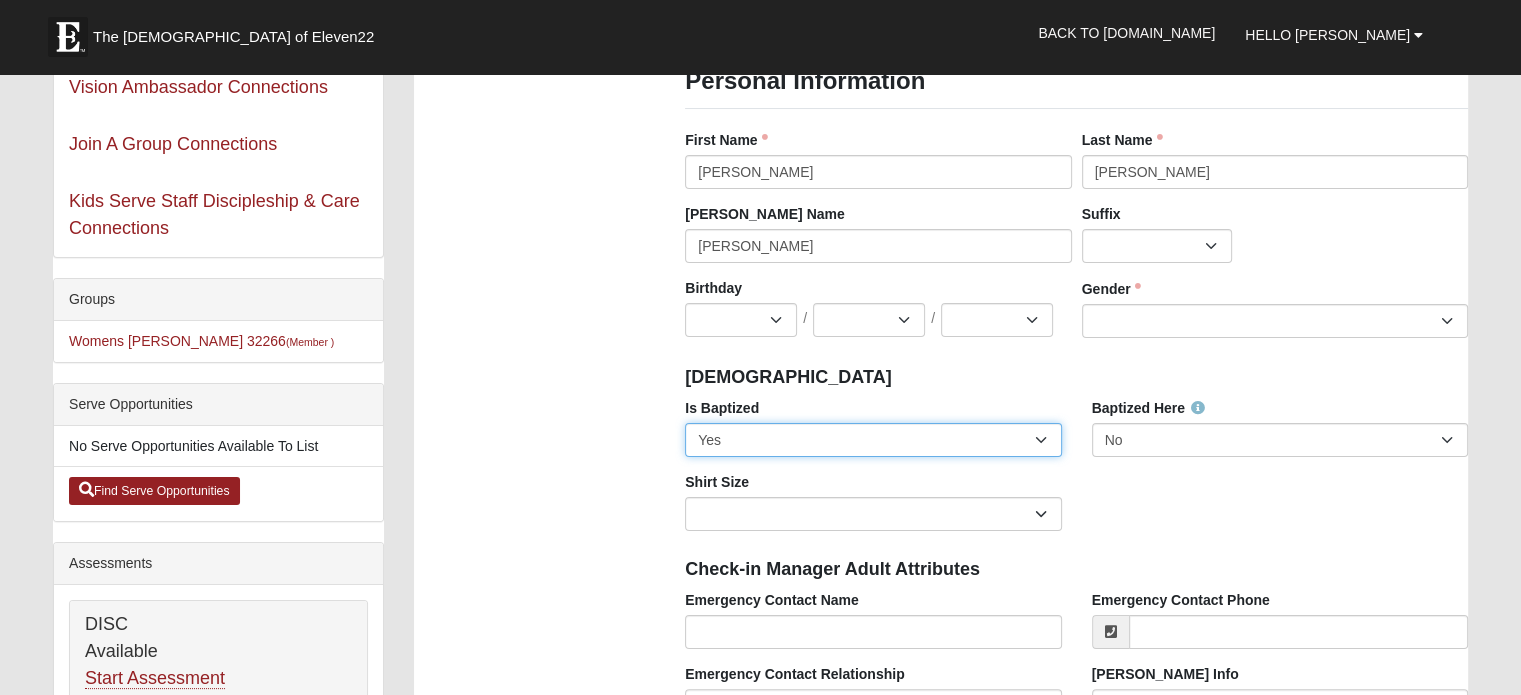 click on "No
Yes" at bounding box center (873, 440) 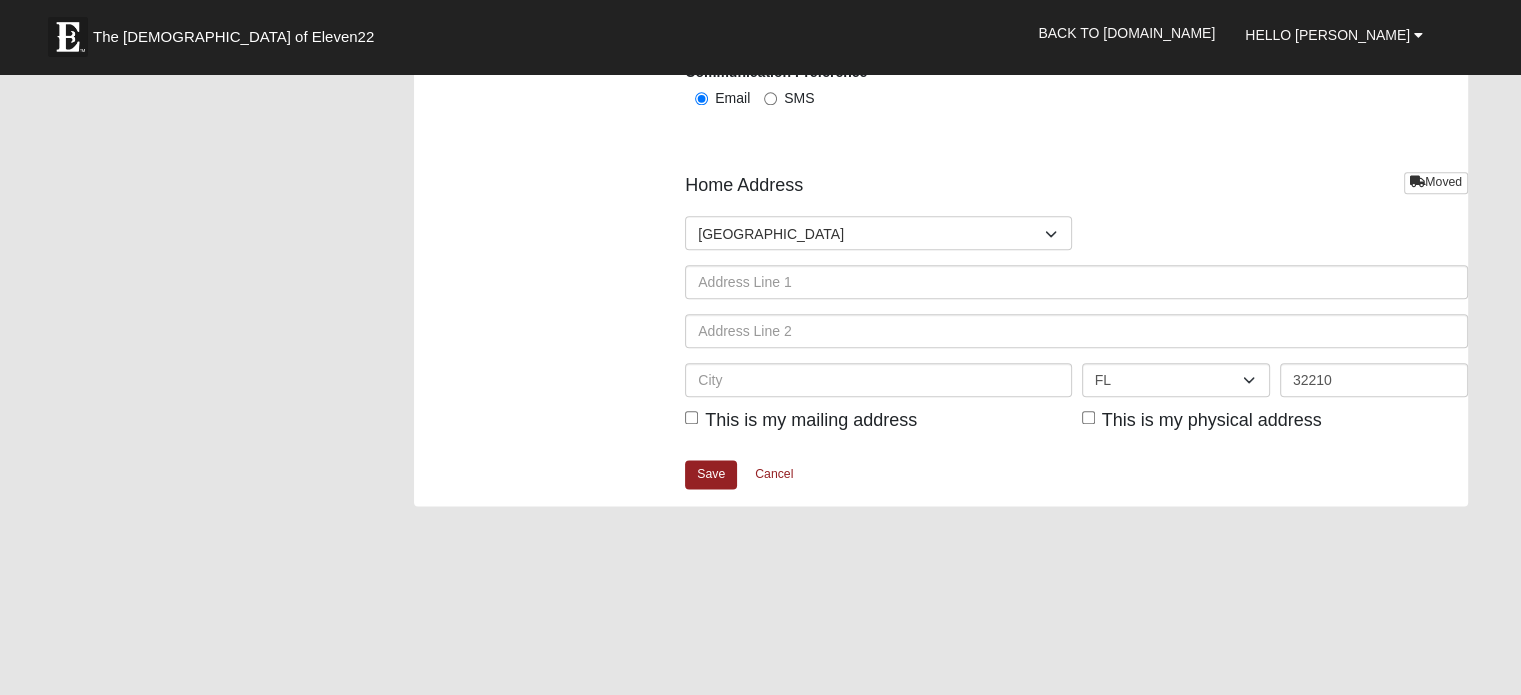 scroll, scrollTop: 2440, scrollLeft: 0, axis: vertical 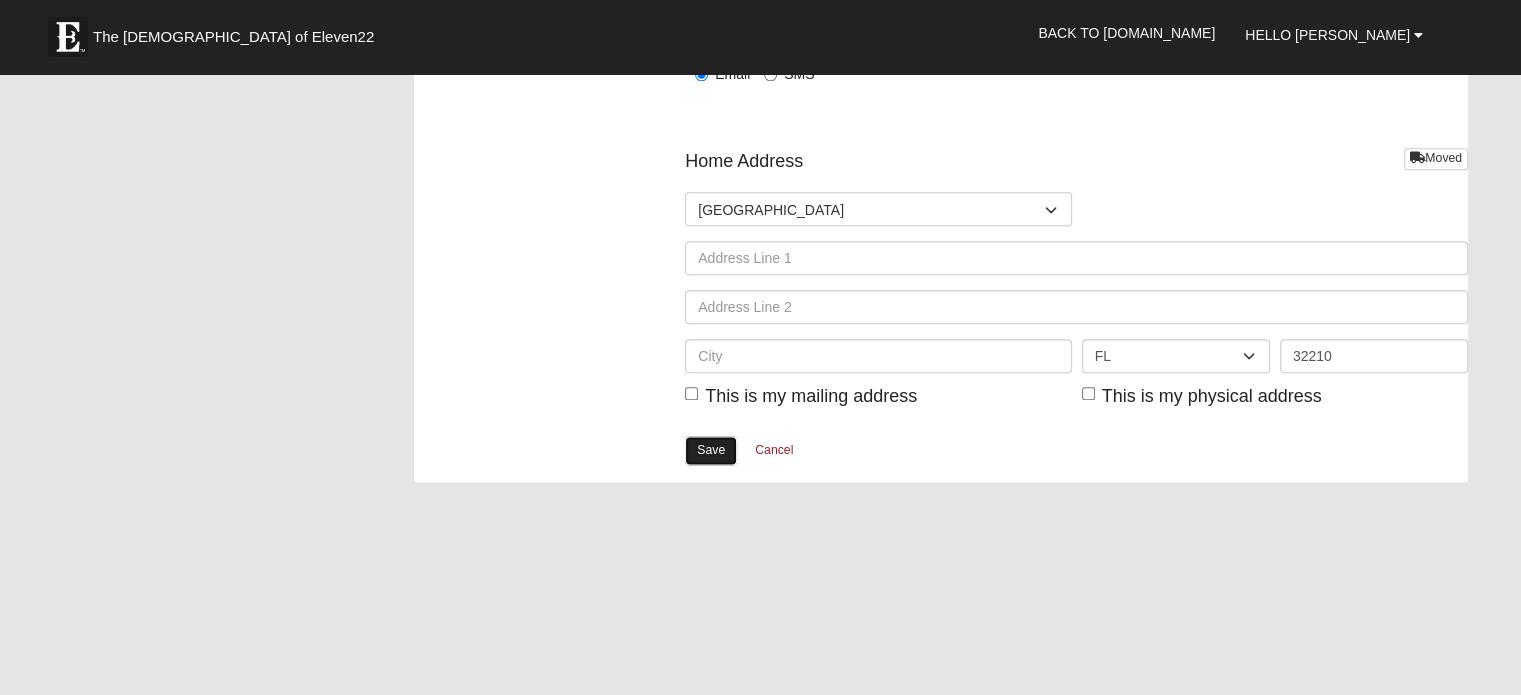 click on "Save" at bounding box center [711, 450] 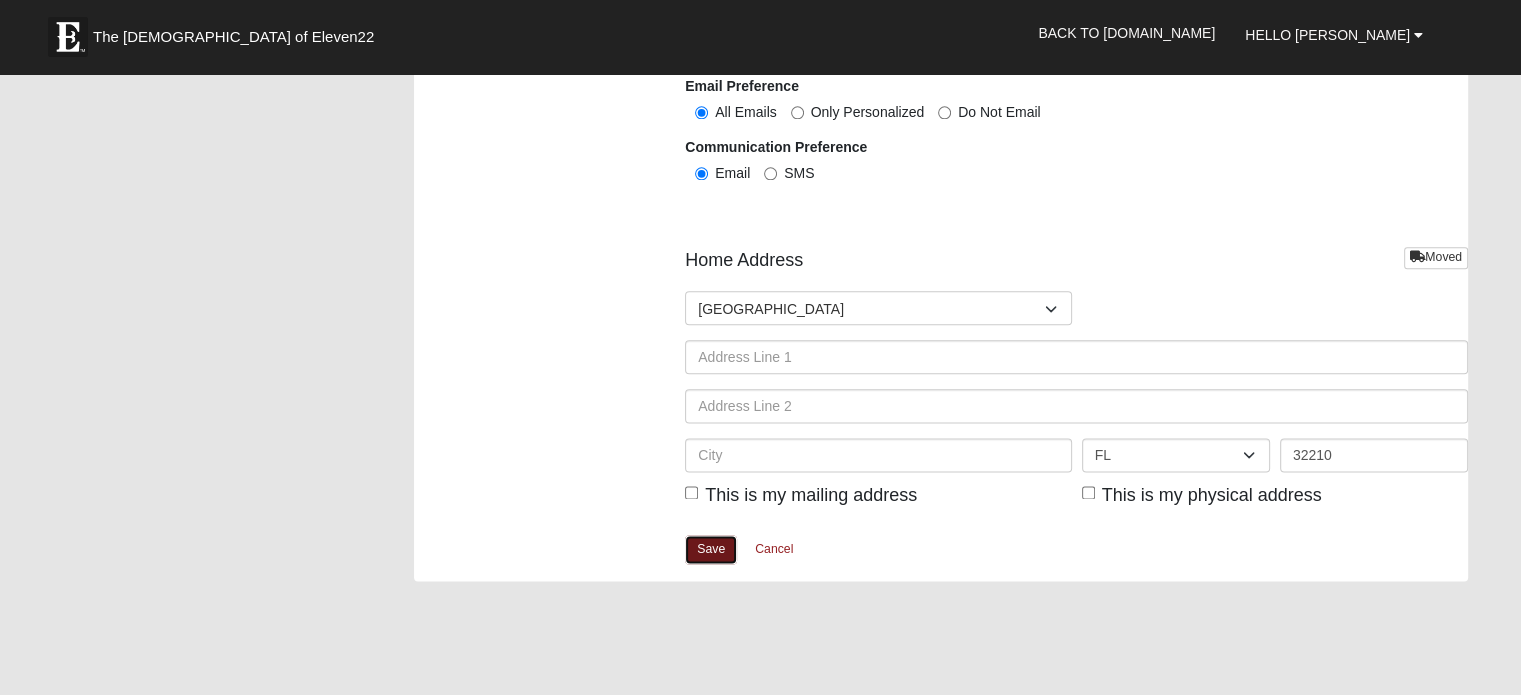 scroll, scrollTop: 0, scrollLeft: 0, axis: both 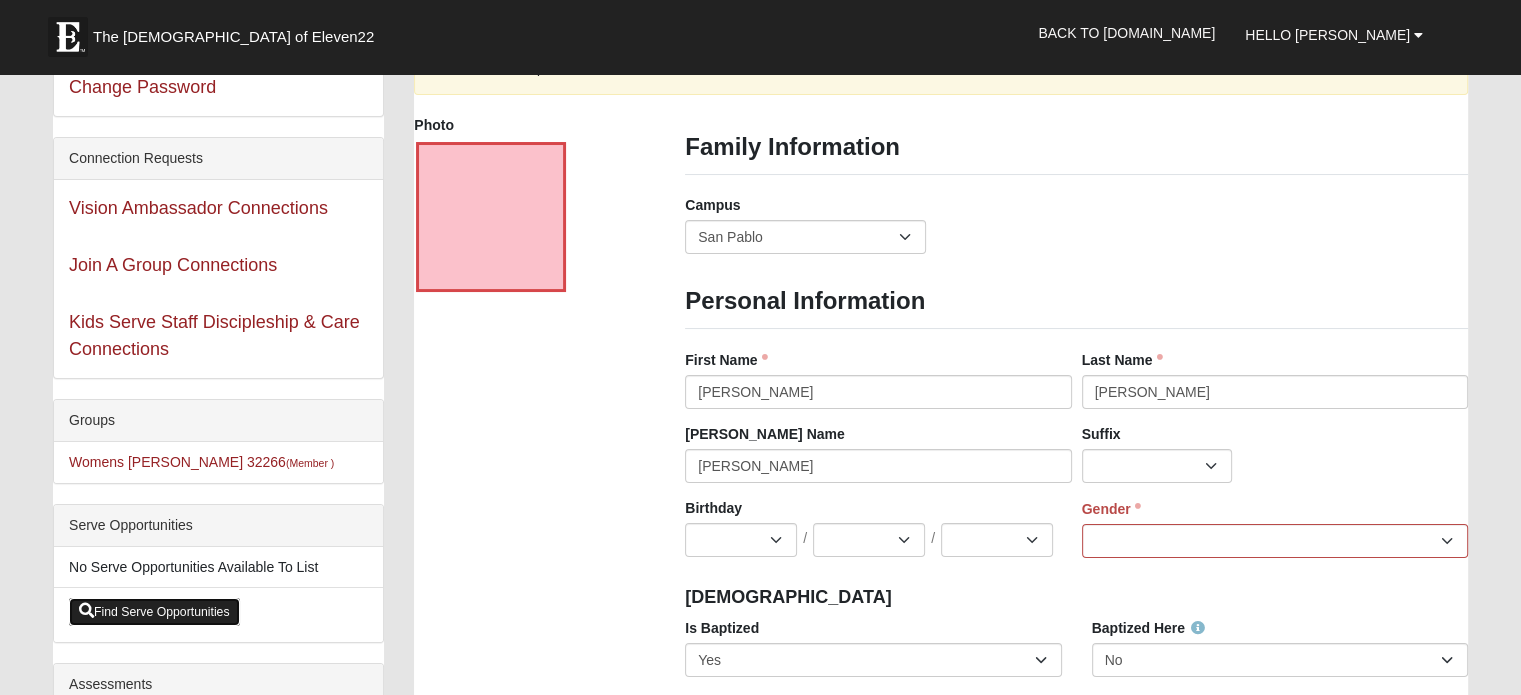 click on "Find Serve Opportunities" at bounding box center [154, 612] 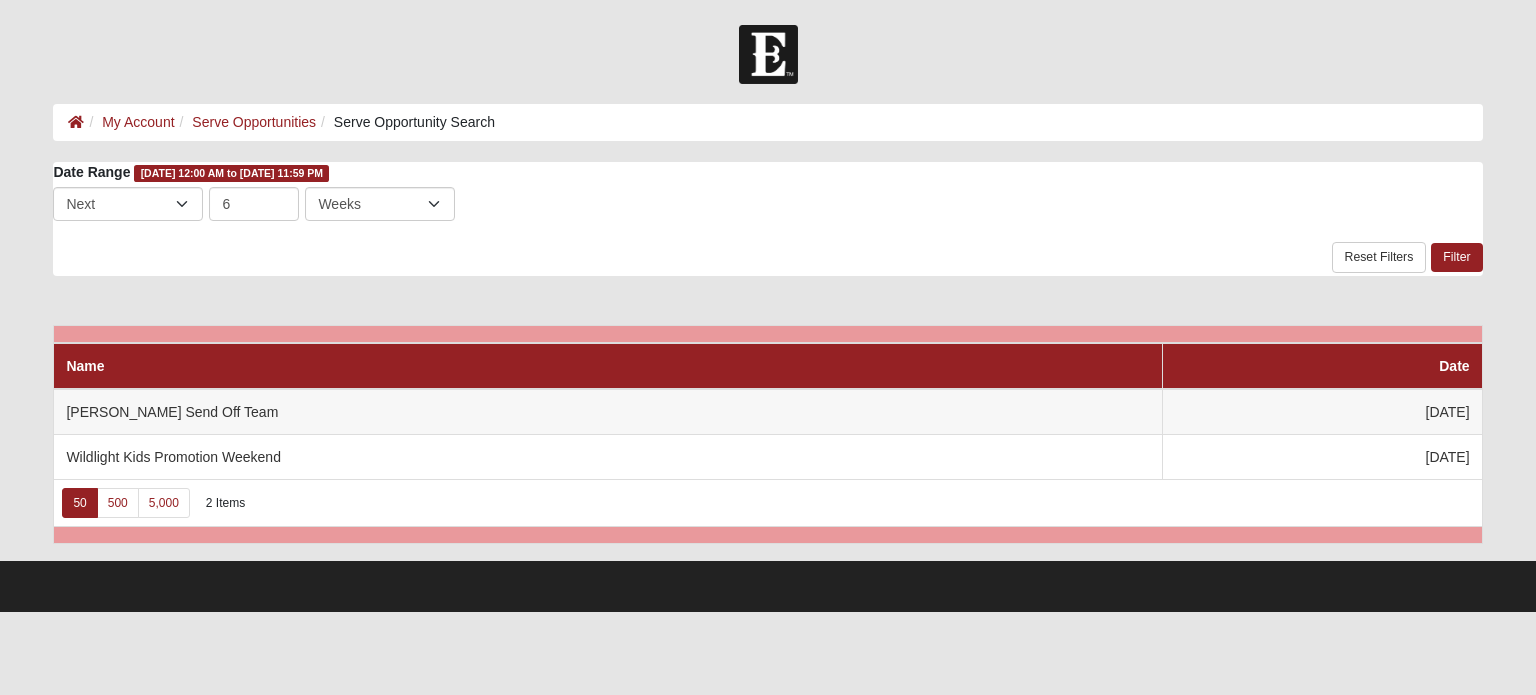 scroll, scrollTop: 0, scrollLeft: 0, axis: both 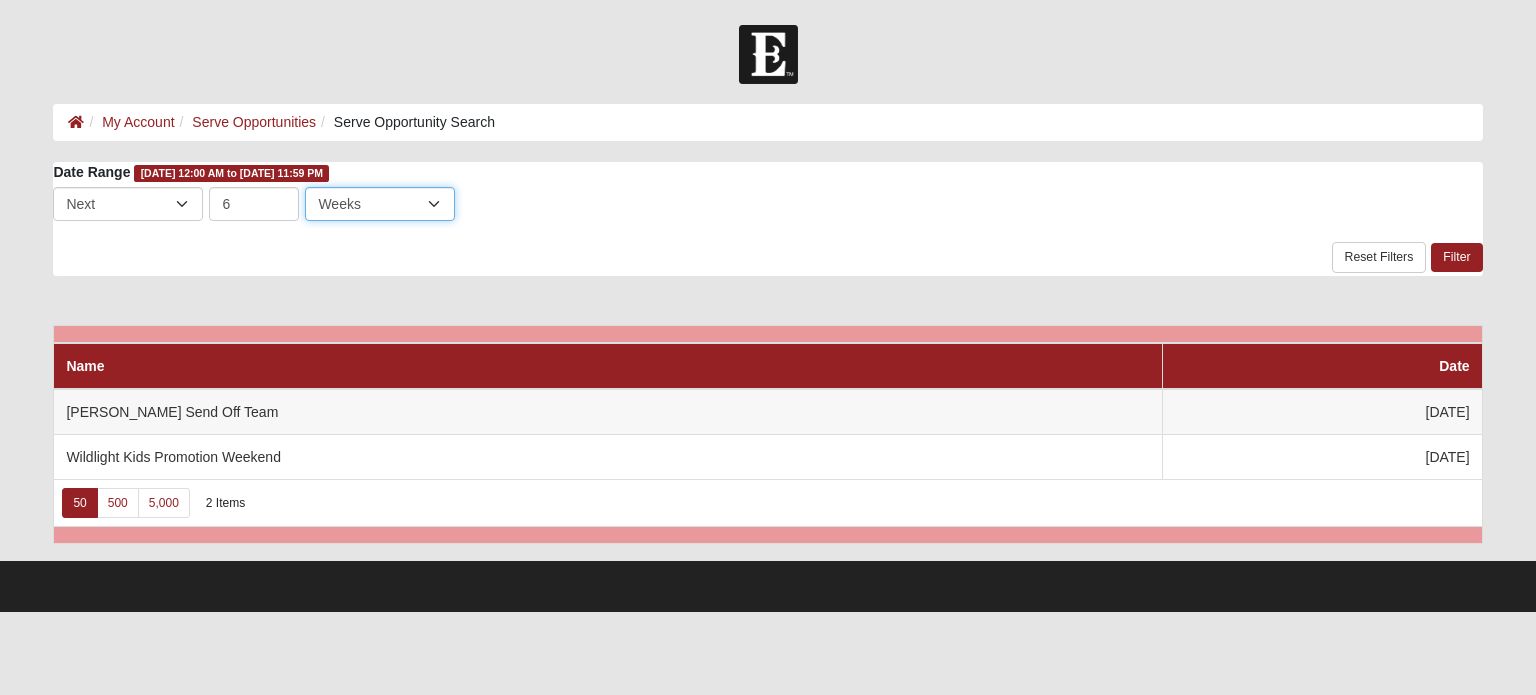 click on "Days
Weeks
Months" at bounding box center (380, 204) 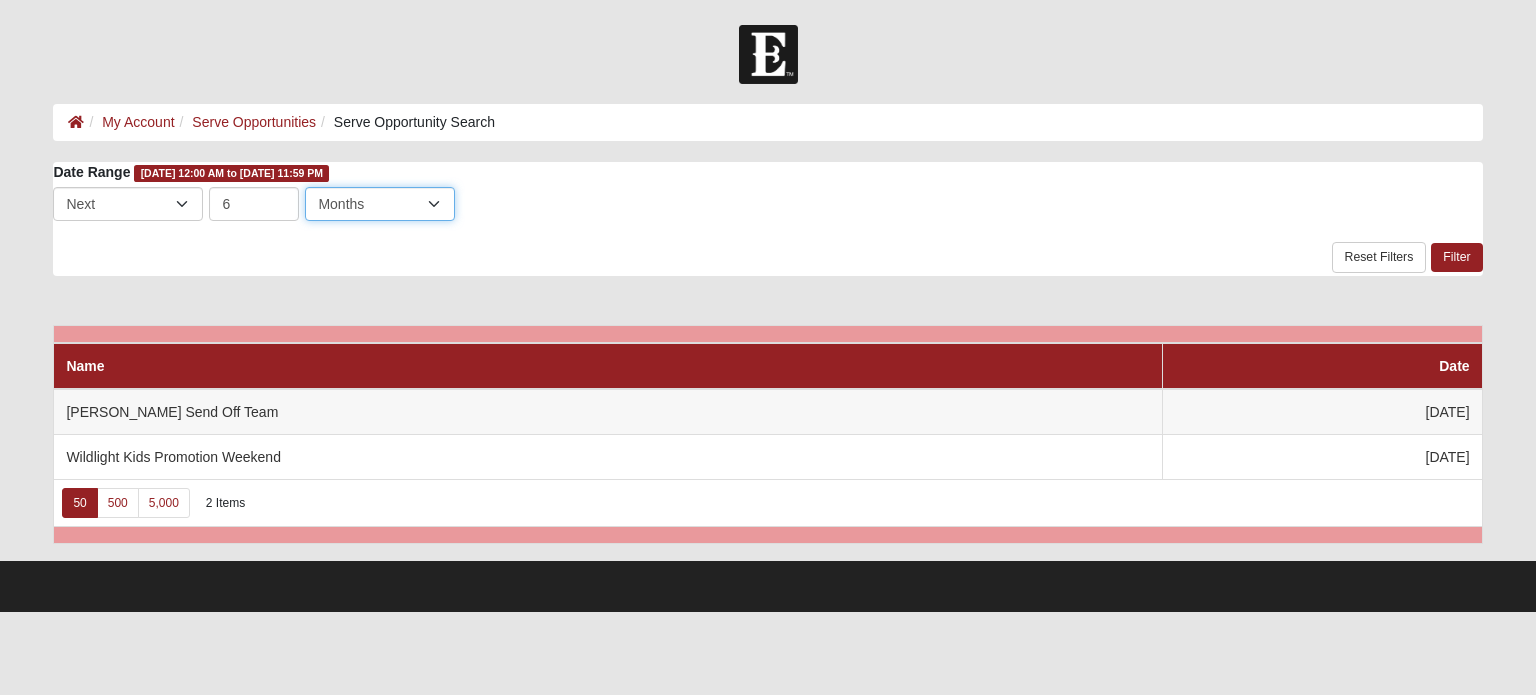 click on "Days
Weeks
Months" at bounding box center (380, 204) 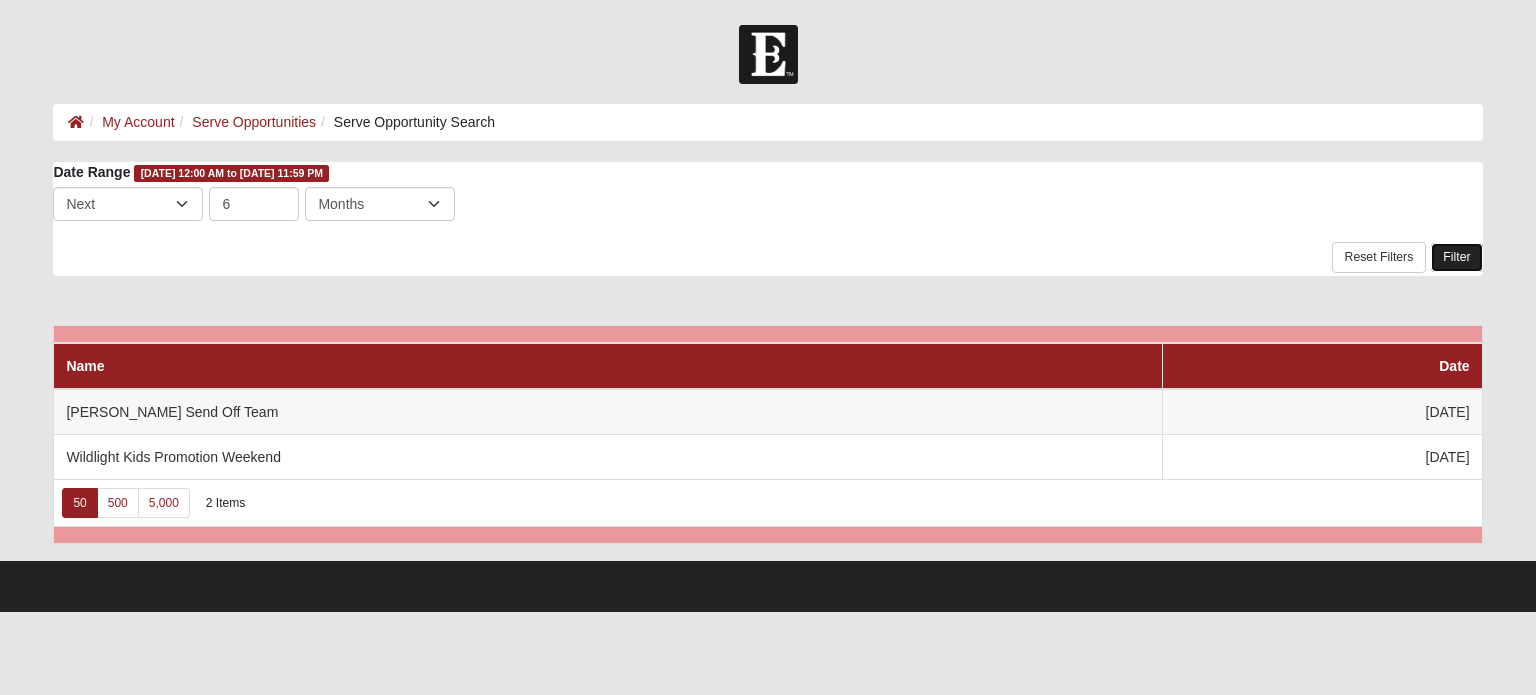 click on "Filter" at bounding box center [1456, 257] 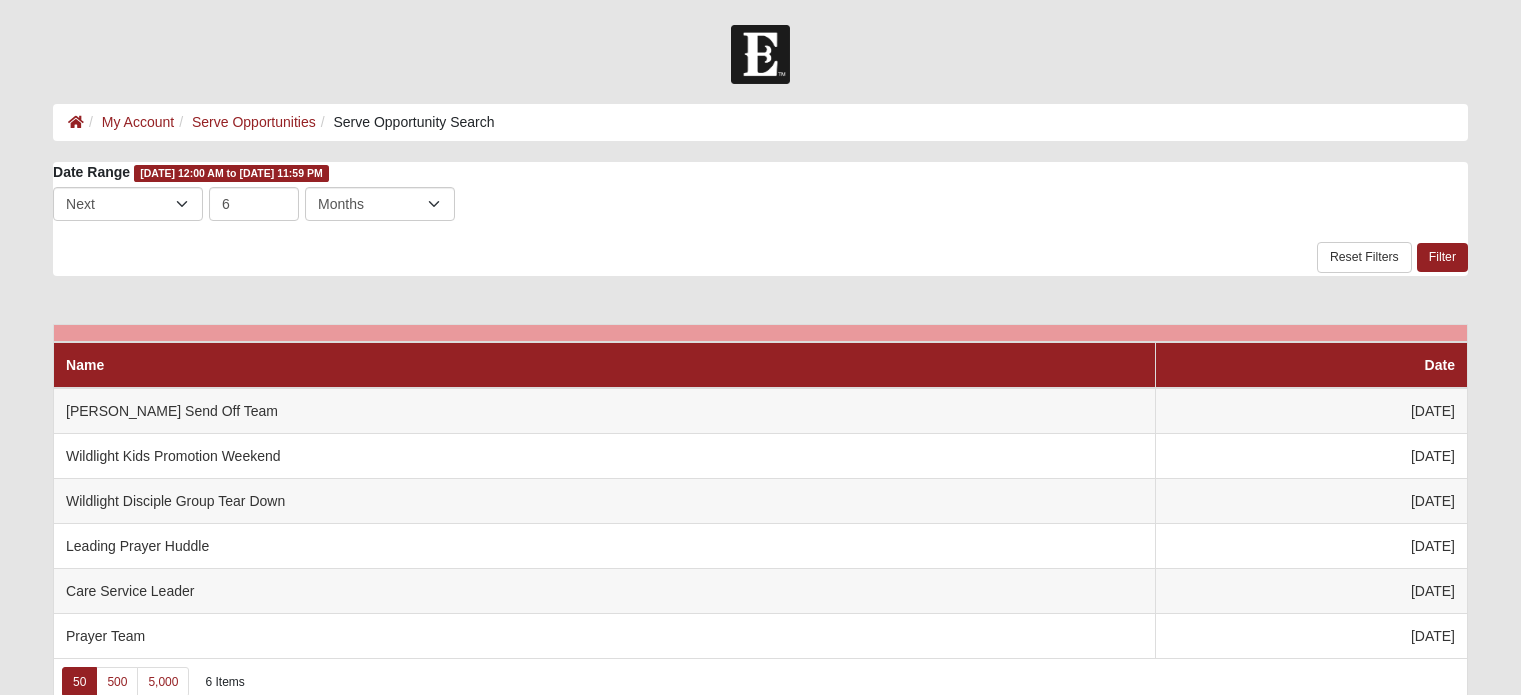 scroll, scrollTop: 0, scrollLeft: 0, axis: both 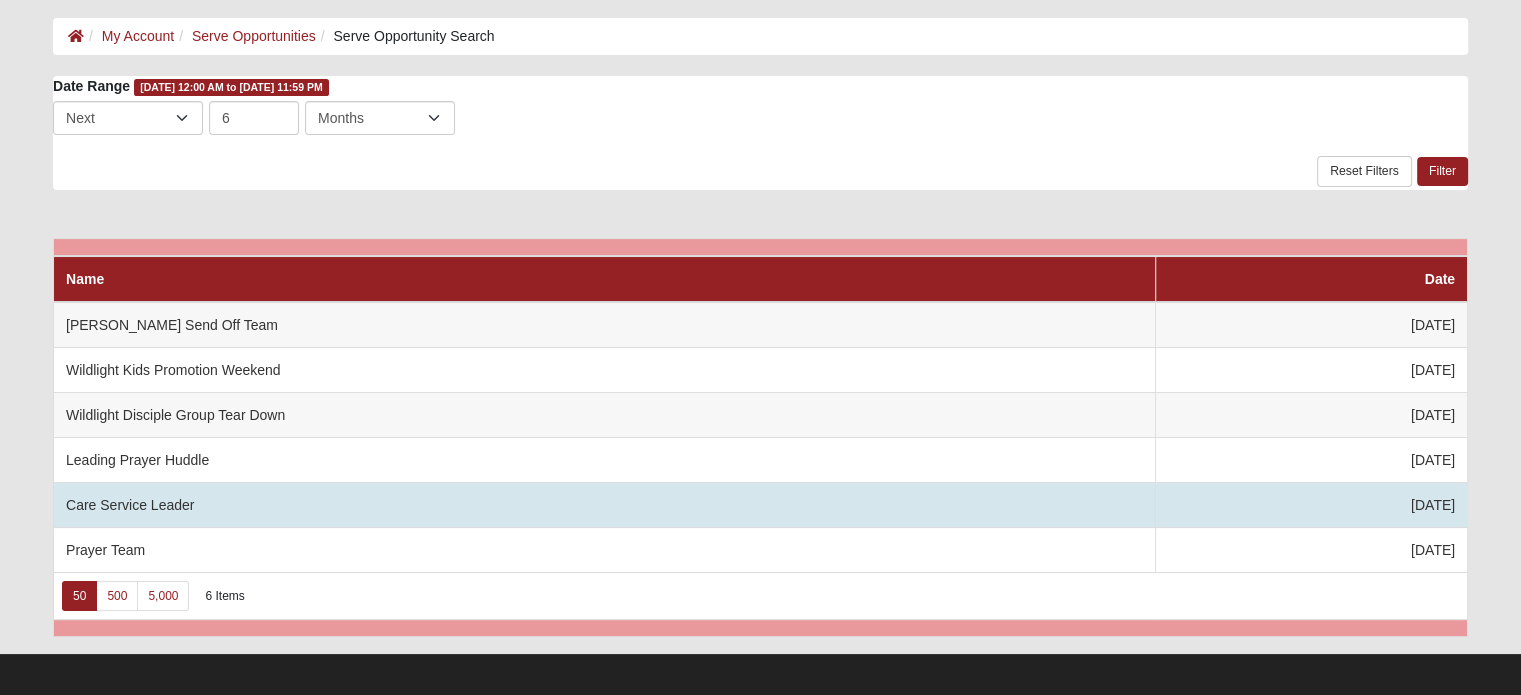 click on "Care Service Leader" at bounding box center (605, 505) 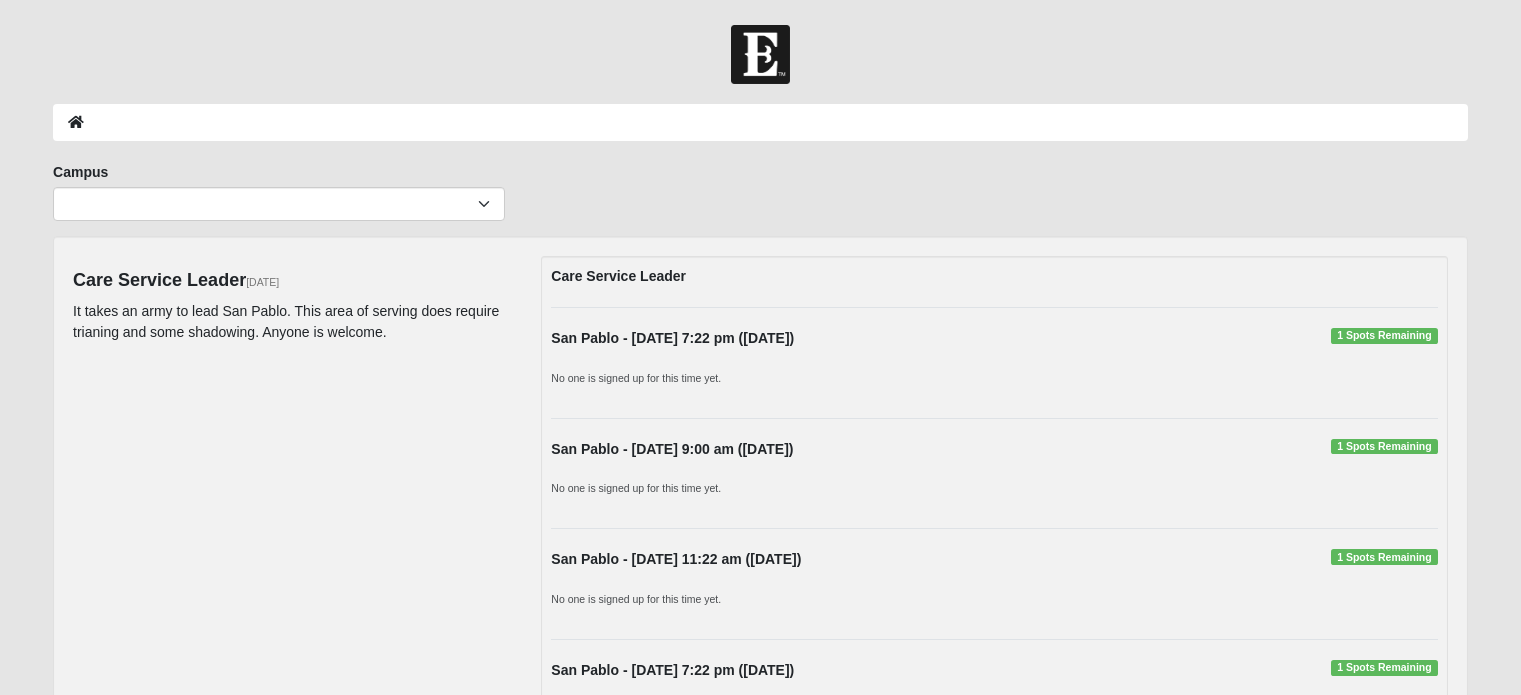 scroll, scrollTop: 0, scrollLeft: 0, axis: both 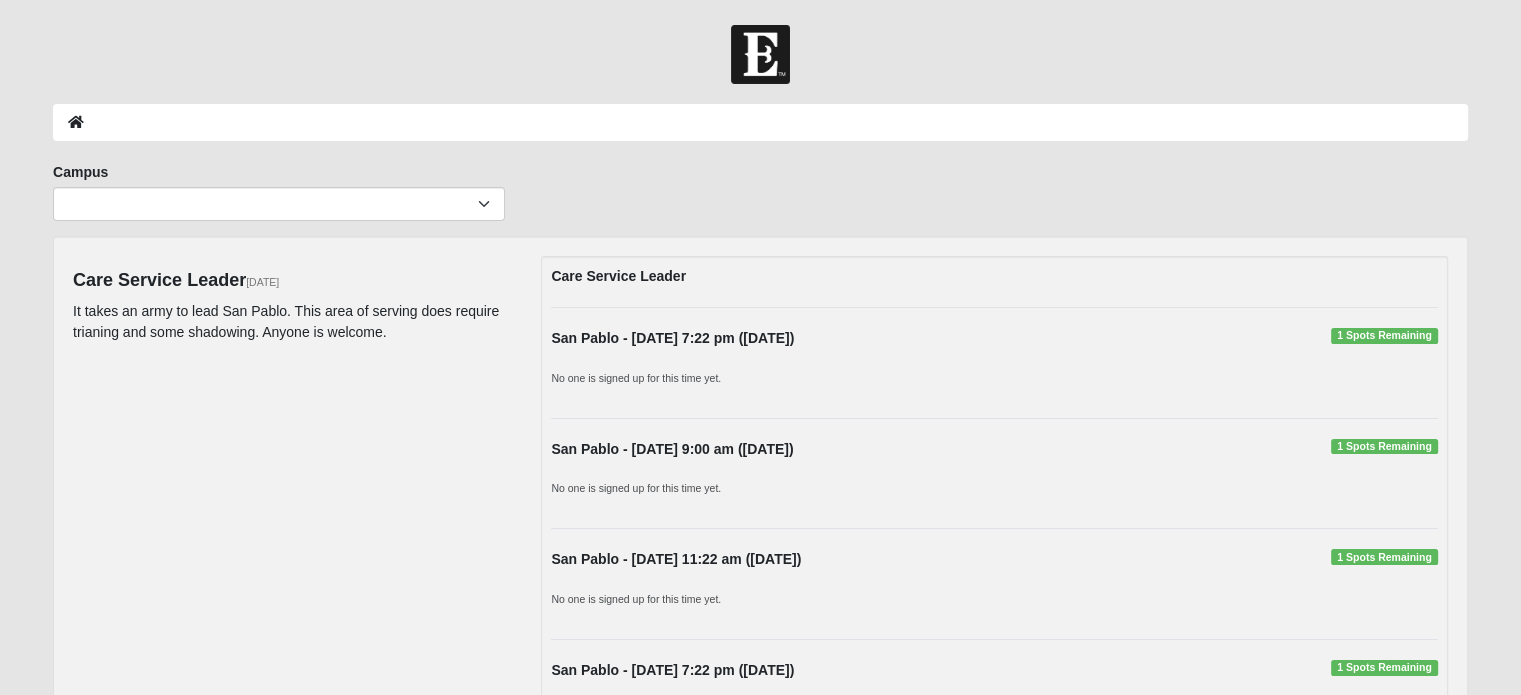 click at bounding box center [760, 54] 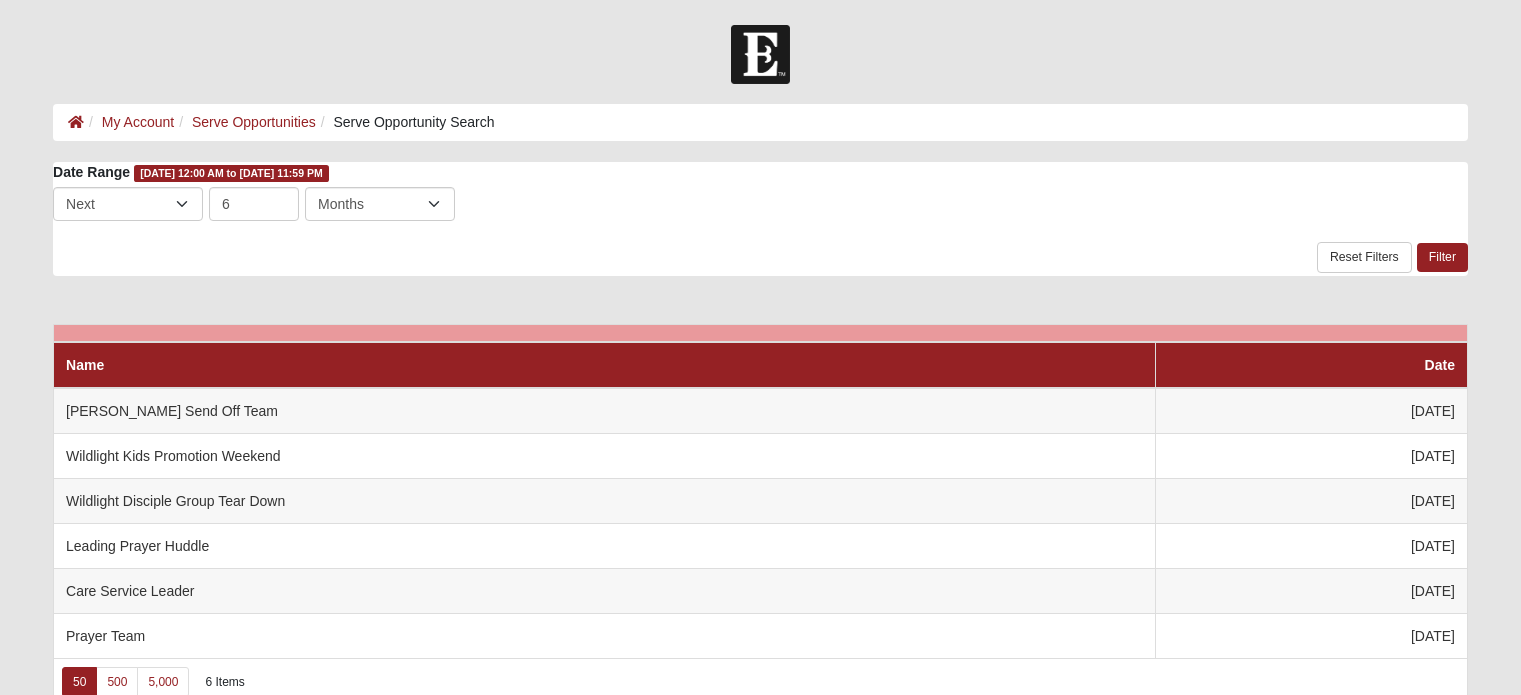 scroll, scrollTop: 86, scrollLeft: 0, axis: vertical 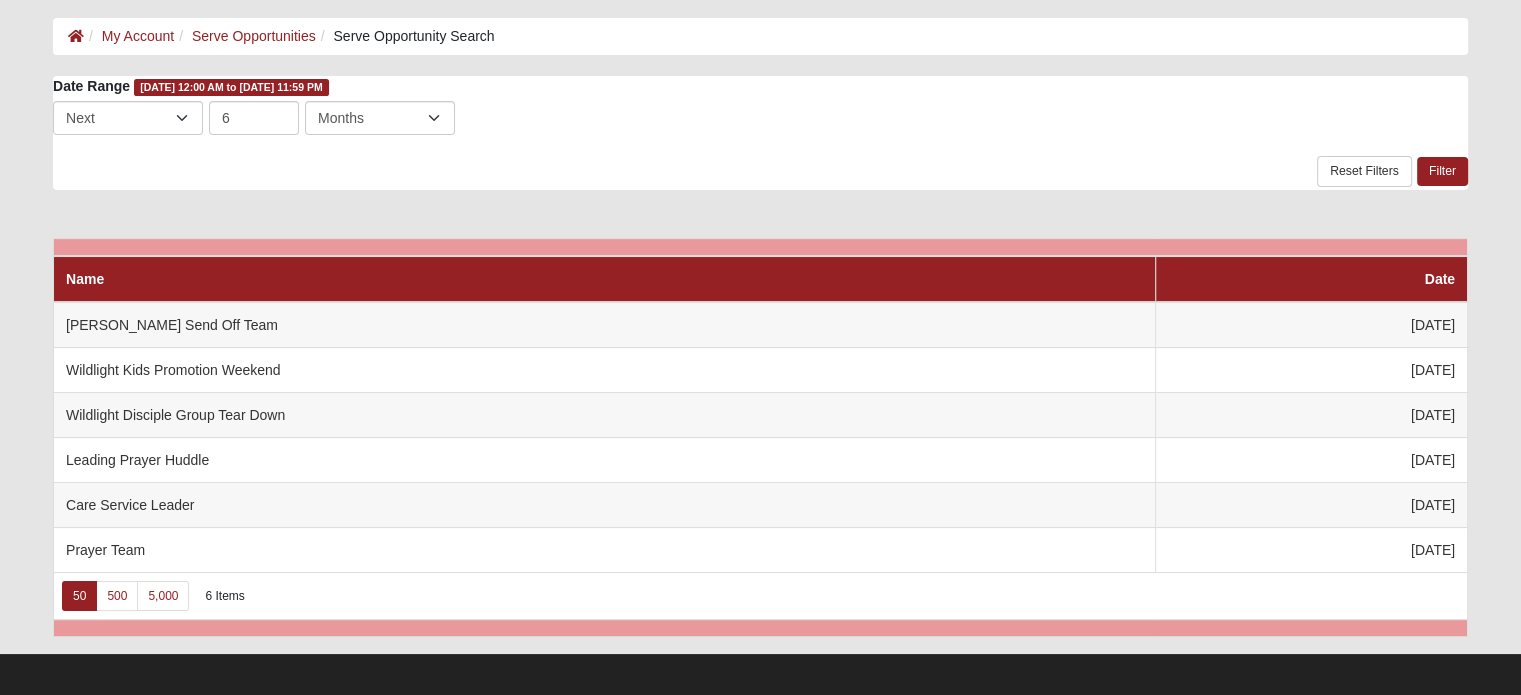 drag, startPoint x: 279, startPoint y: 34, endPoint x: 217, endPoint y: 53, distance: 64.84597 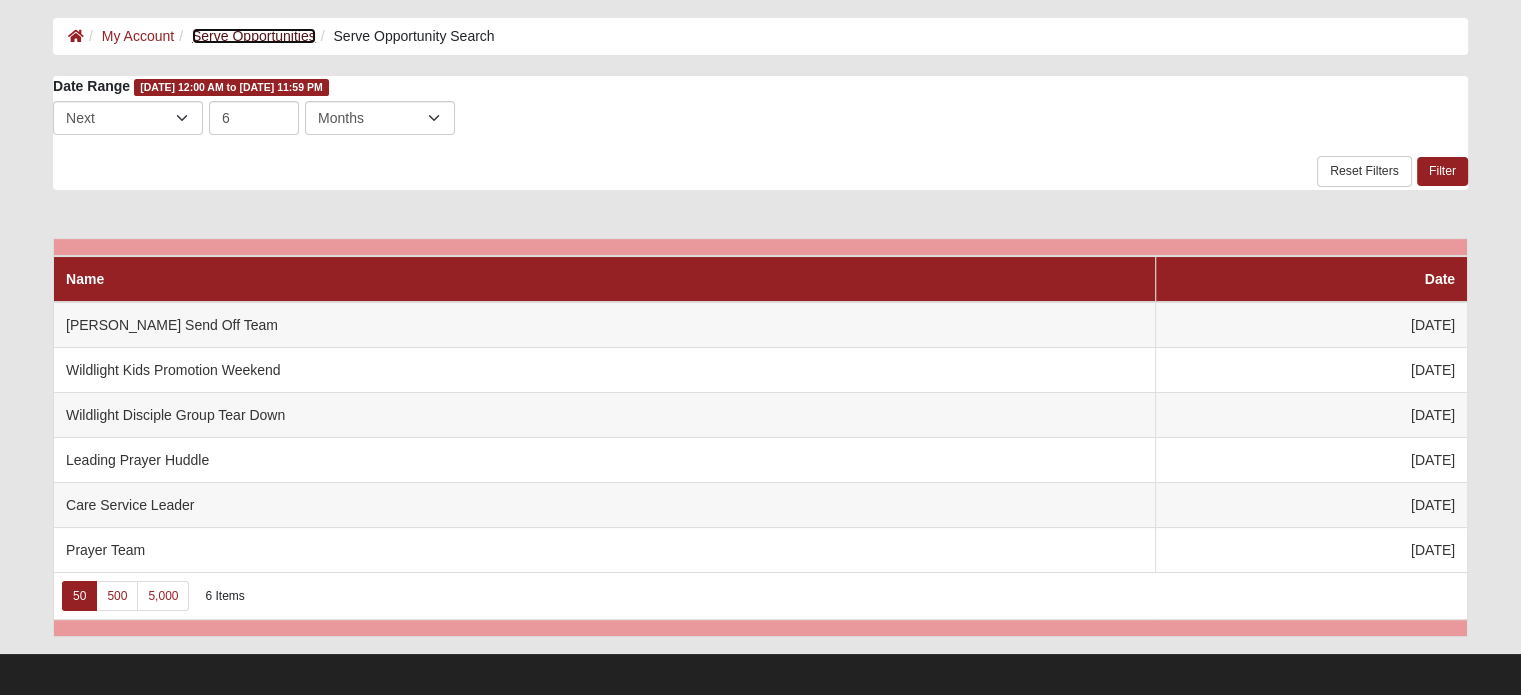click on "Serve Opportunities" at bounding box center [254, 36] 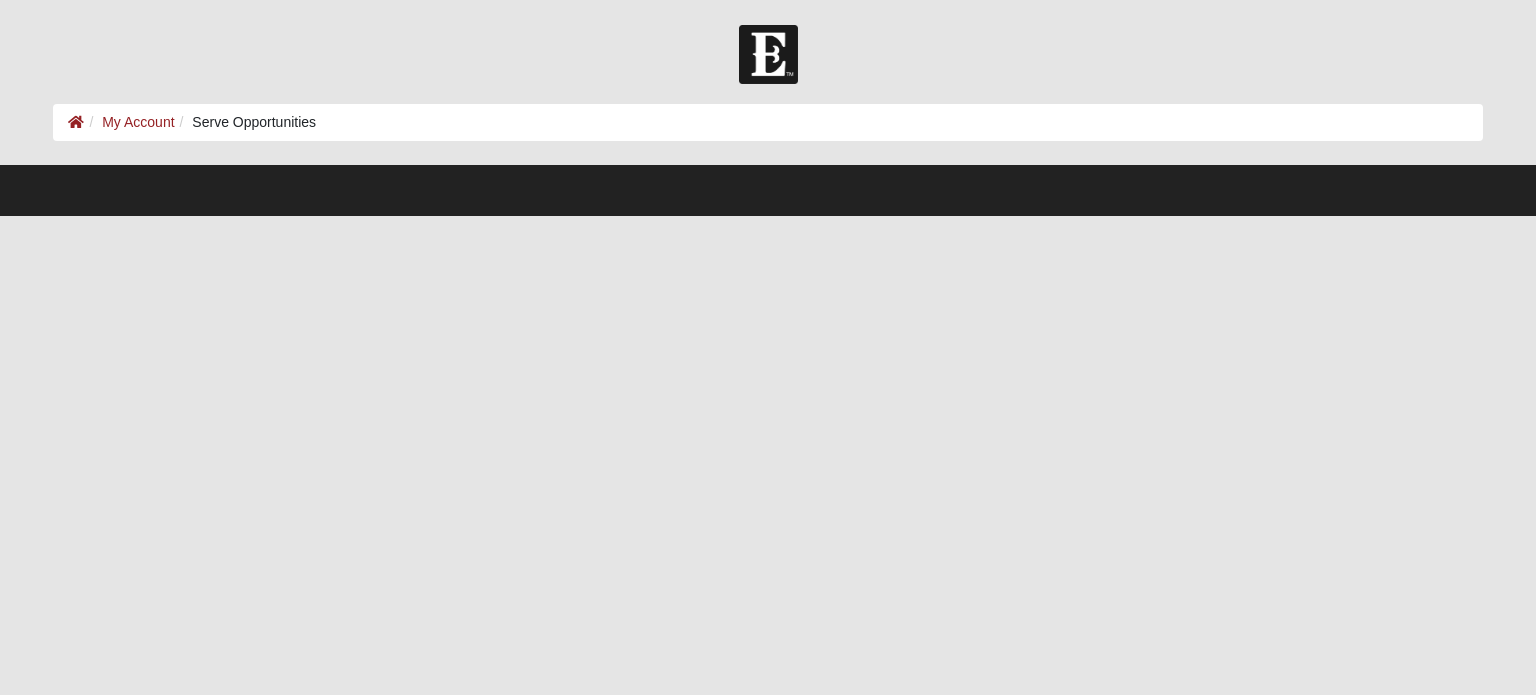 scroll, scrollTop: 0, scrollLeft: 0, axis: both 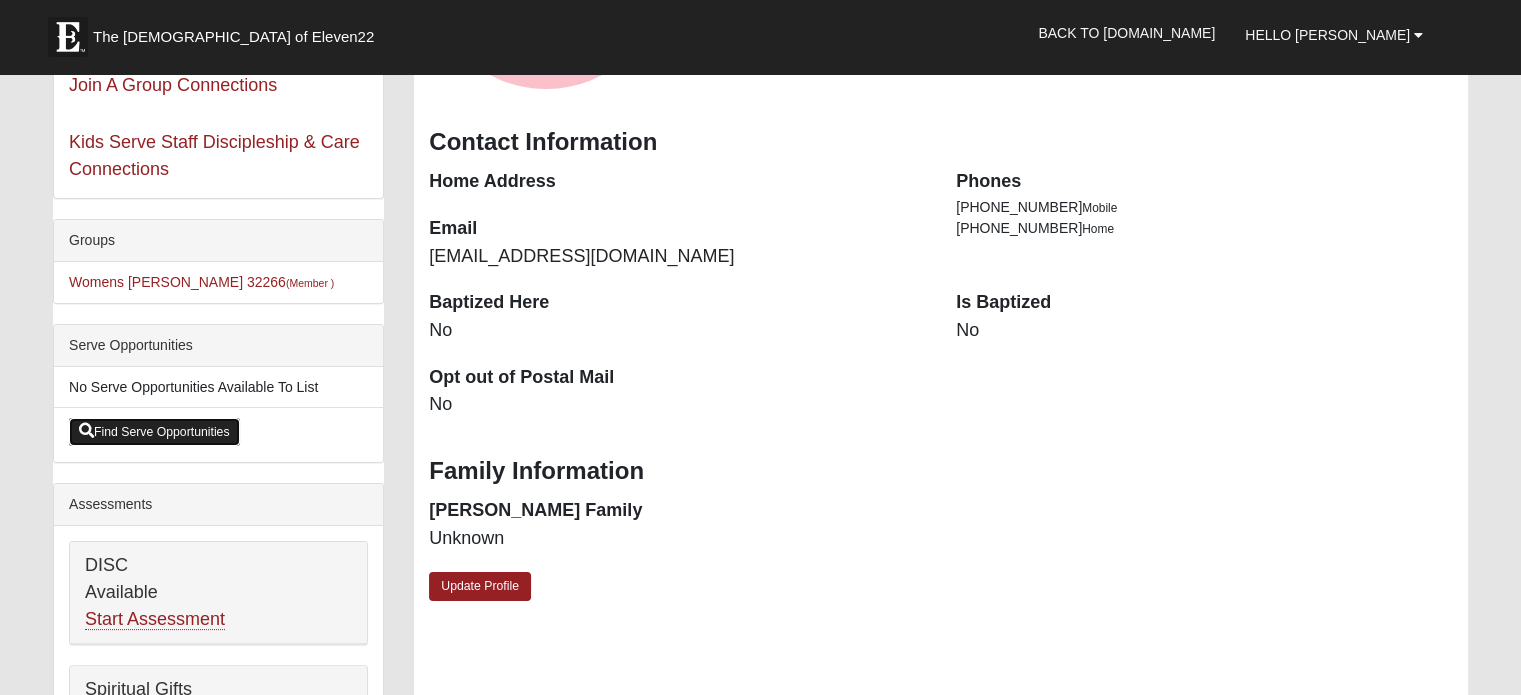 click on "Find Serve Opportunities" at bounding box center [154, 432] 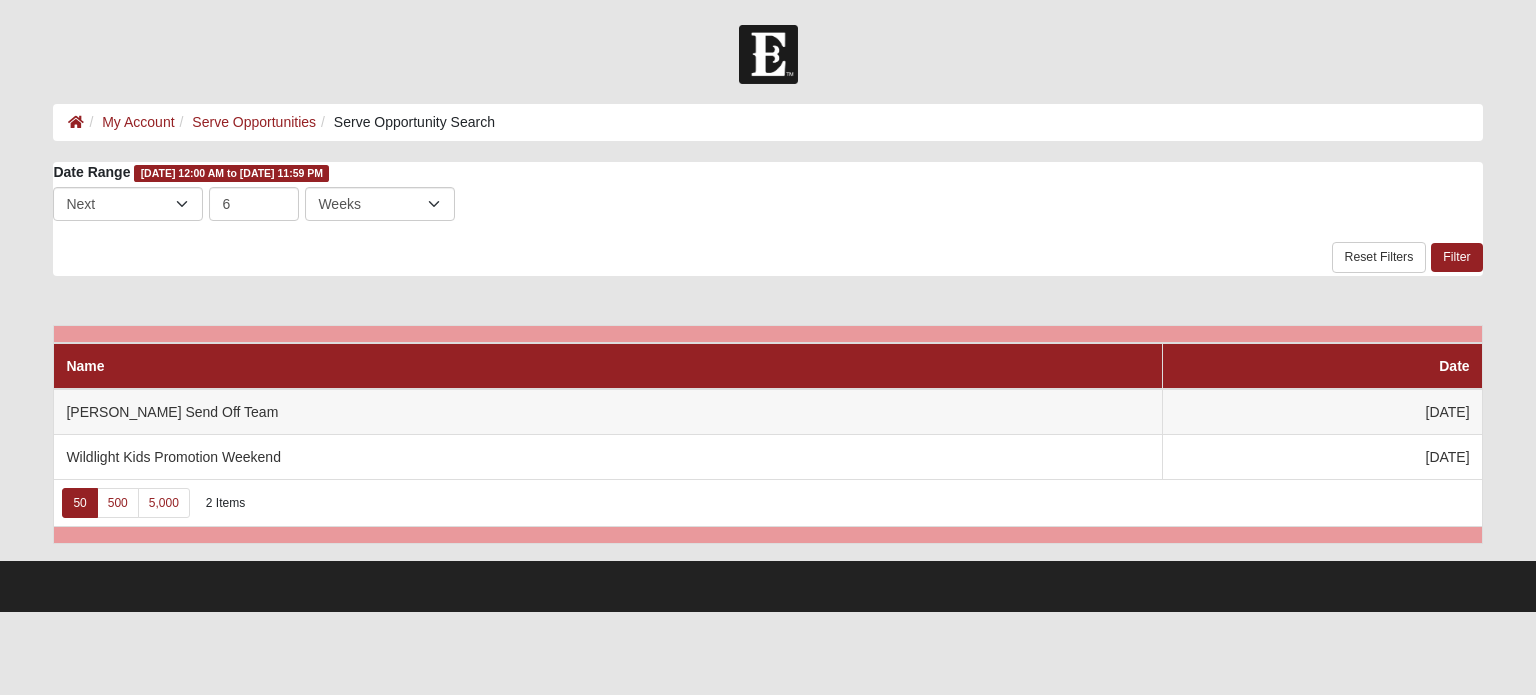 scroll, scrollTop: 0, scrollLeft: 0, axis: both 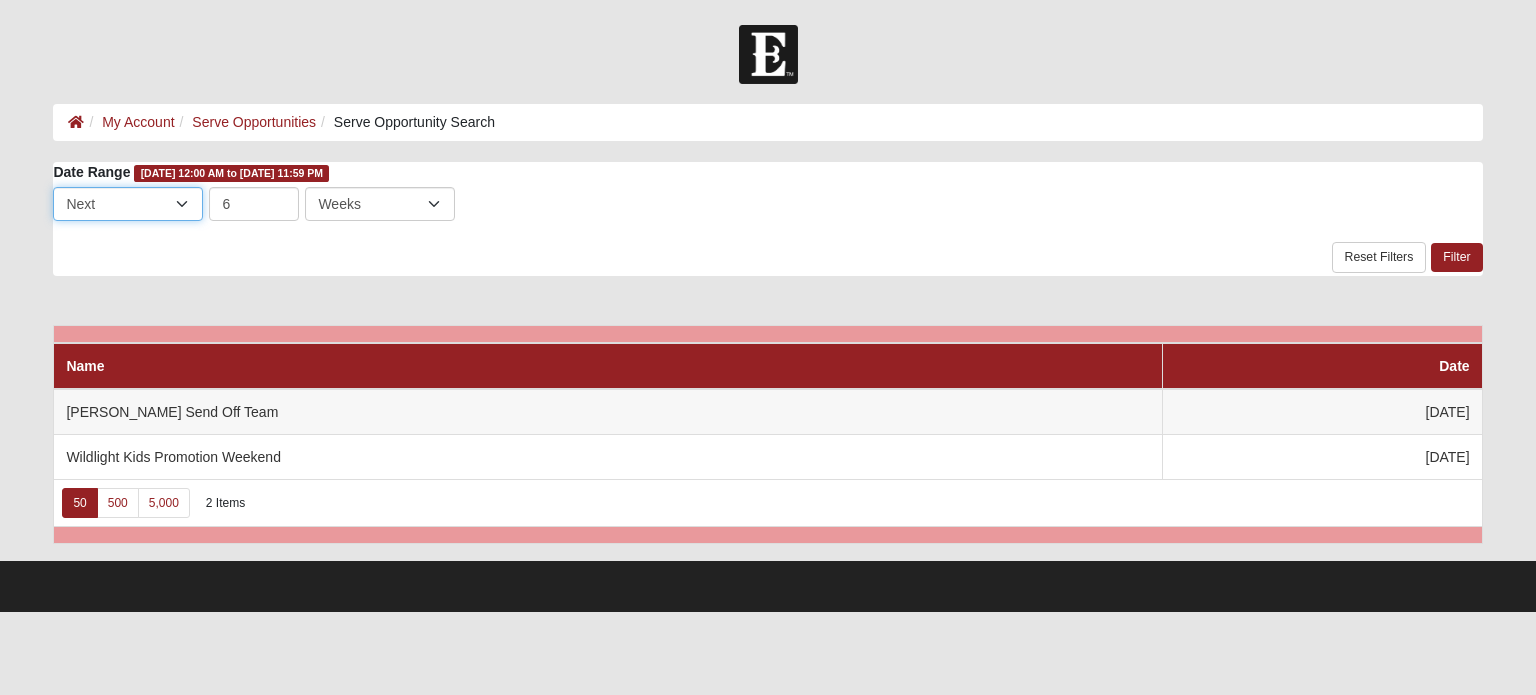 drag, startPoint x: 182, startPoint y: 202, endPoint x: 167, endPoint y: 203, distance: 15.033297 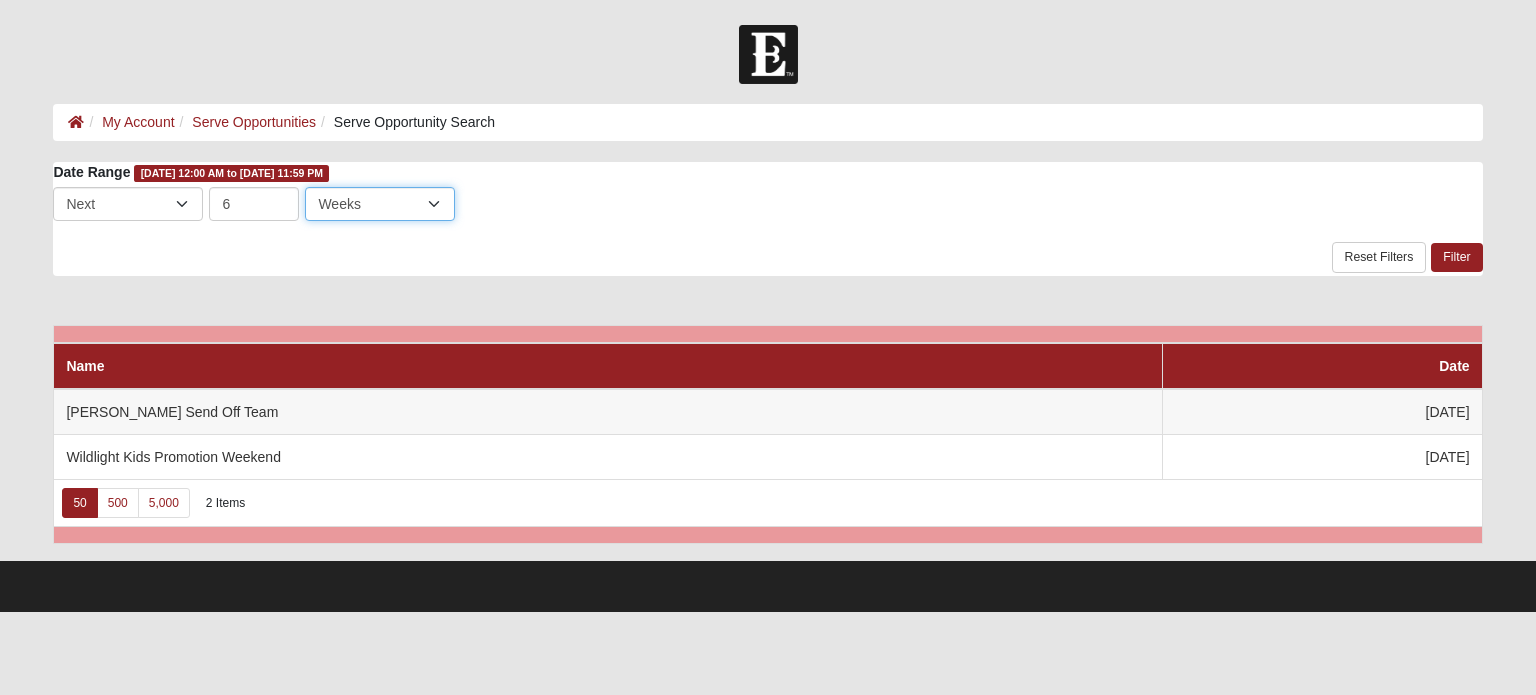click on "Days
Weeks
Months" at bounding box center (380, 204) 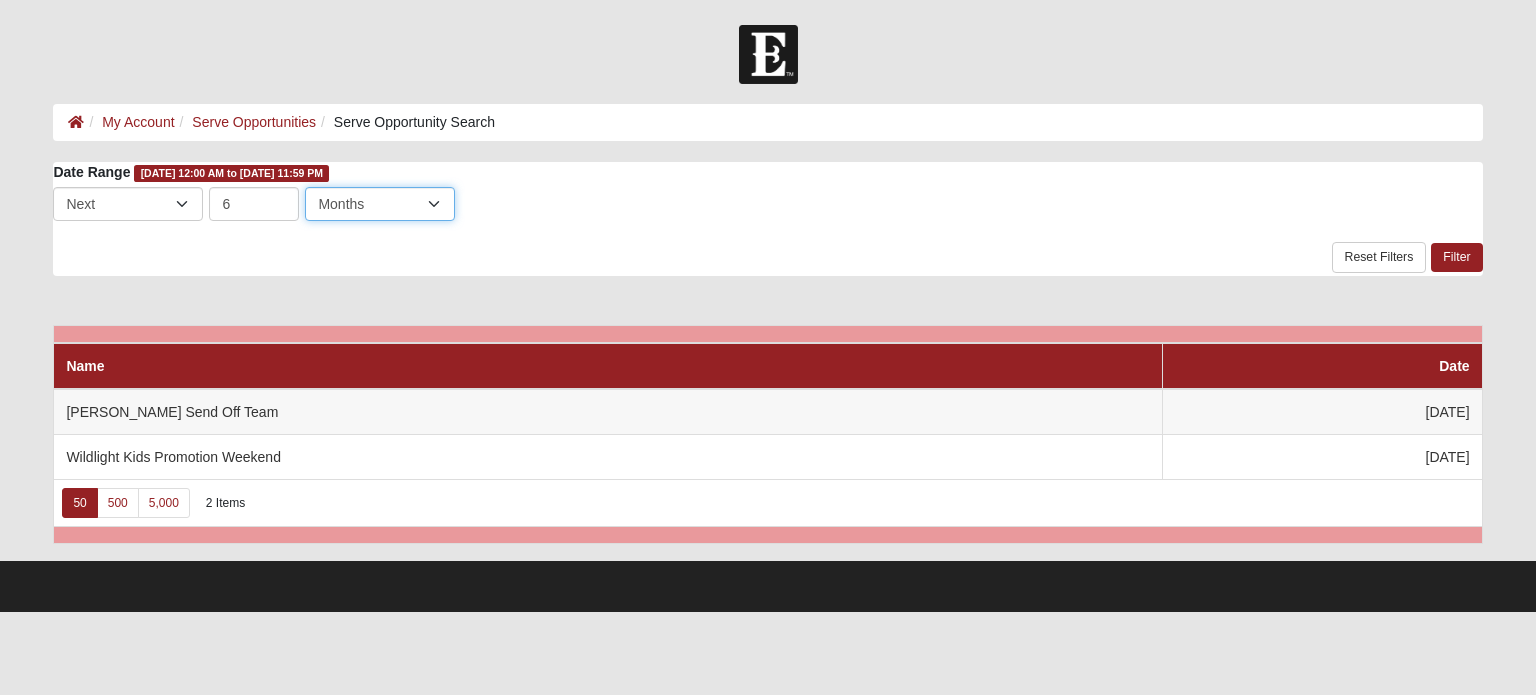 click on "Days
Weeks
Months" at bounding box center (380, 204) 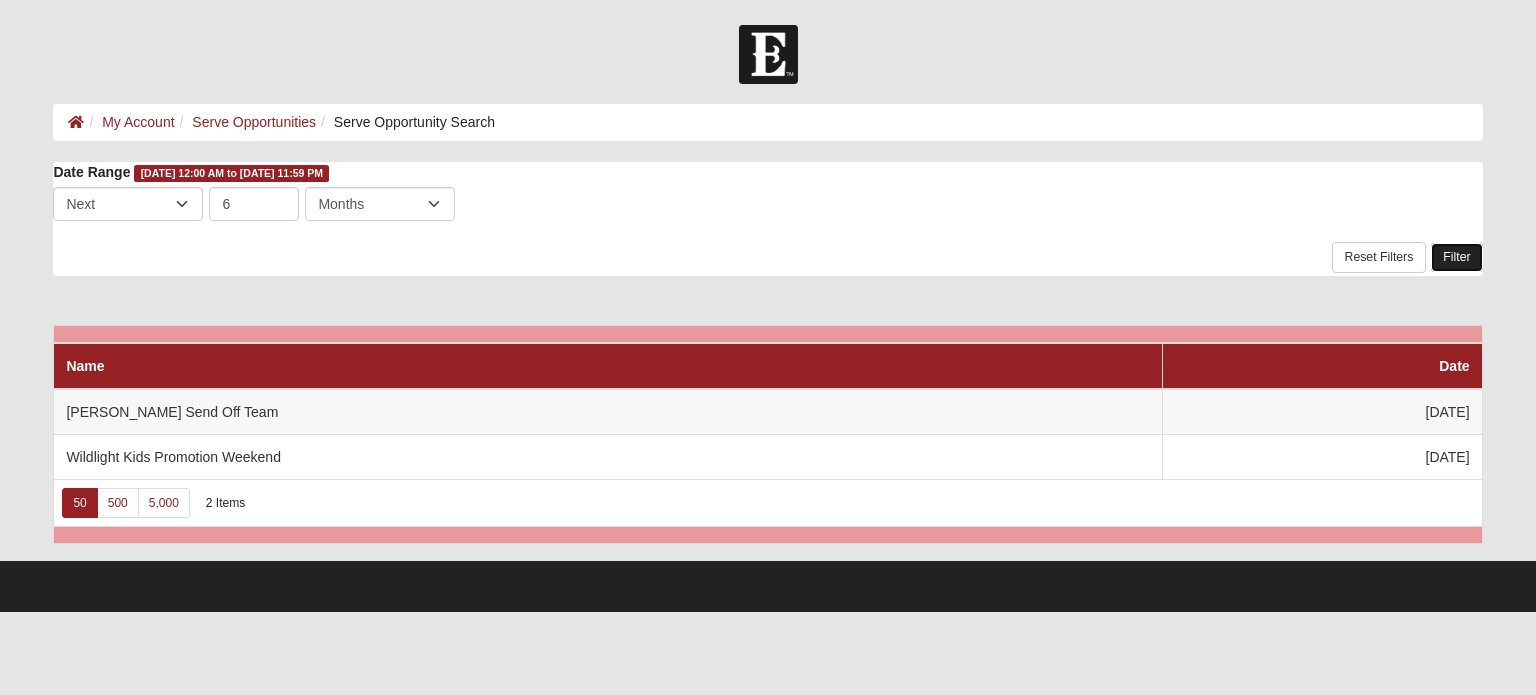 click on "Filter" at bounding box center (1456, 257) 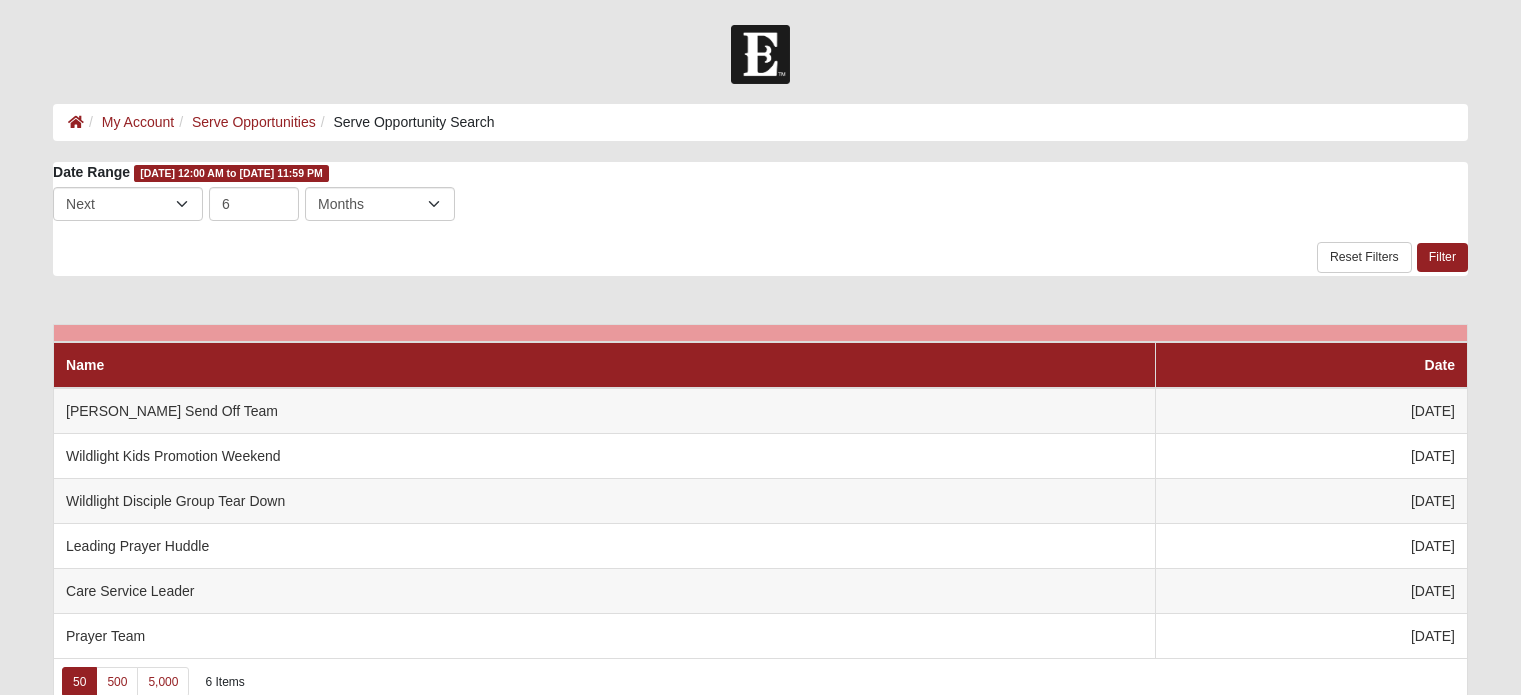 scroll, scrollTop: 0, scrollLeft: 0, axis: both 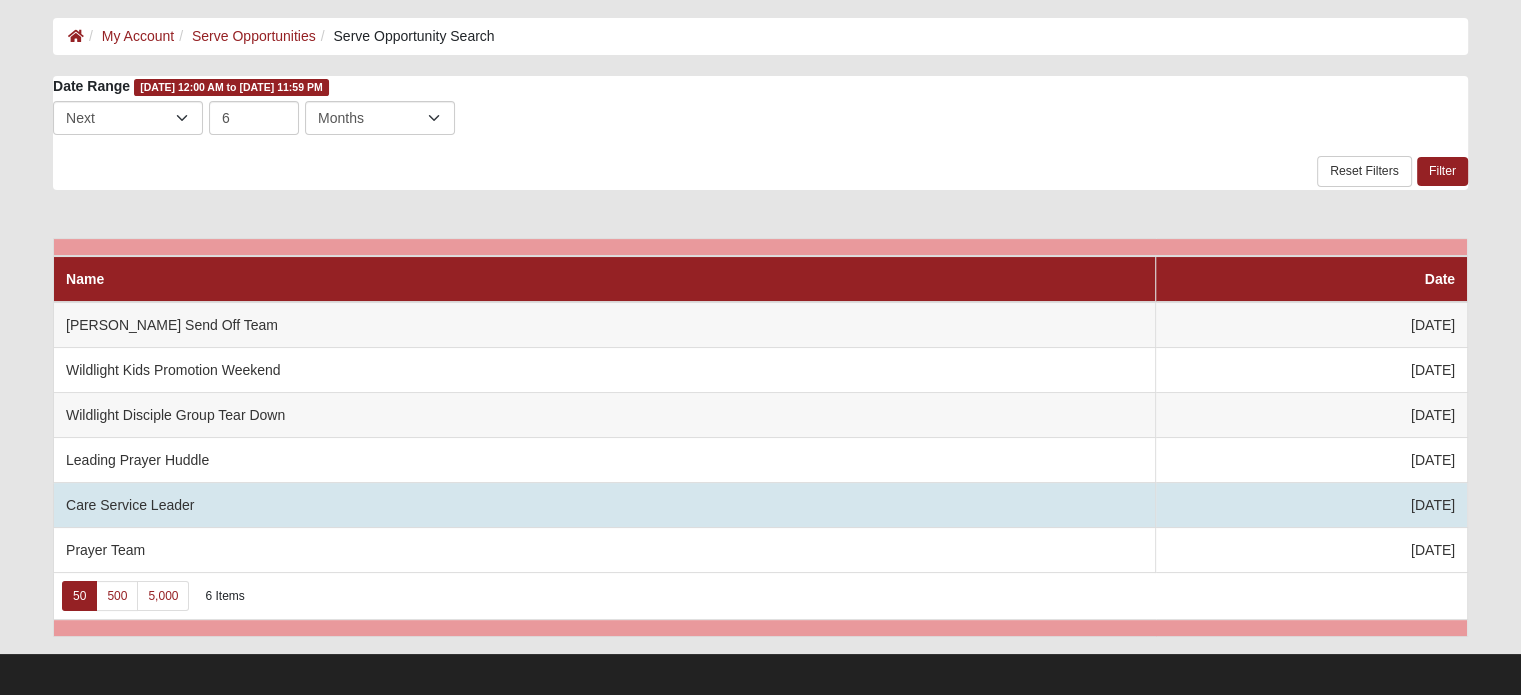 click on "Care Service Leader" at bounding box center (605, 505) 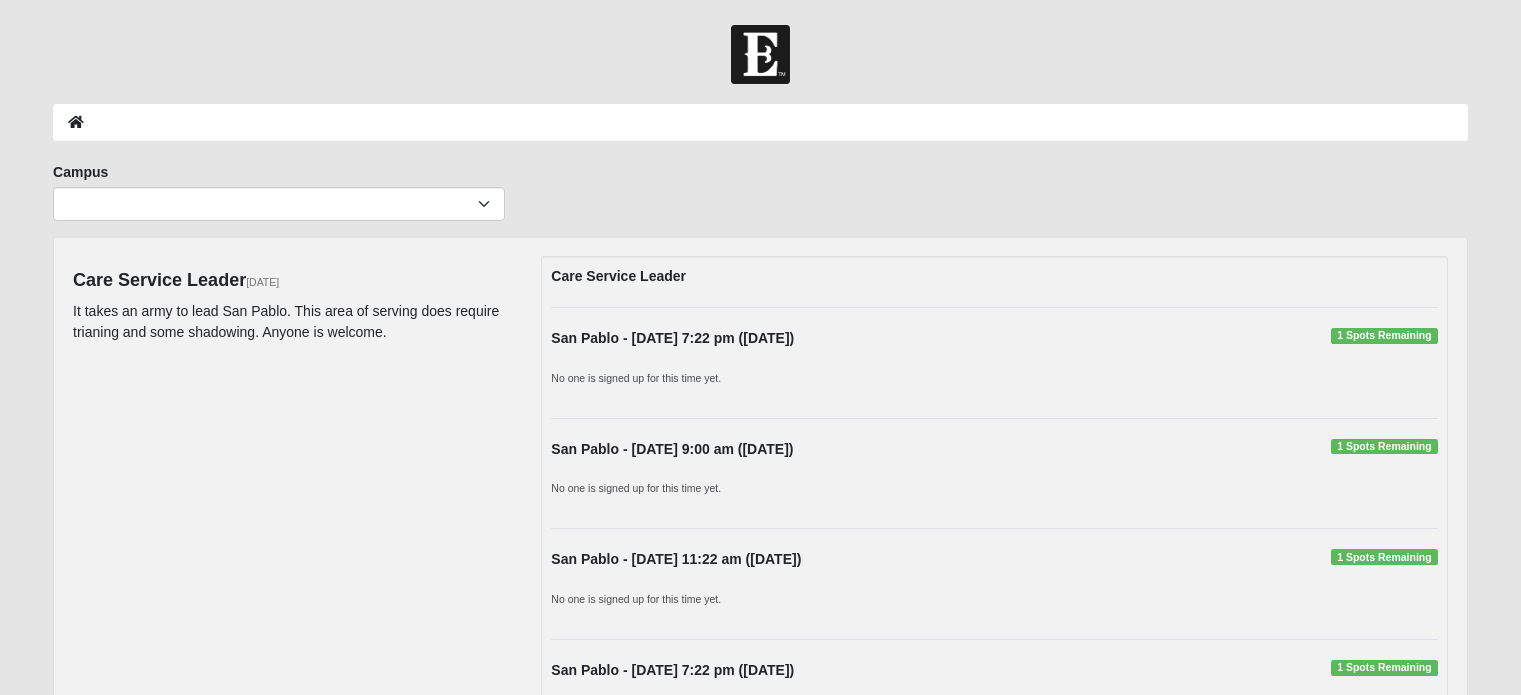 scroll, scrollTop: 0, scrollLeft: 0, axis: both 